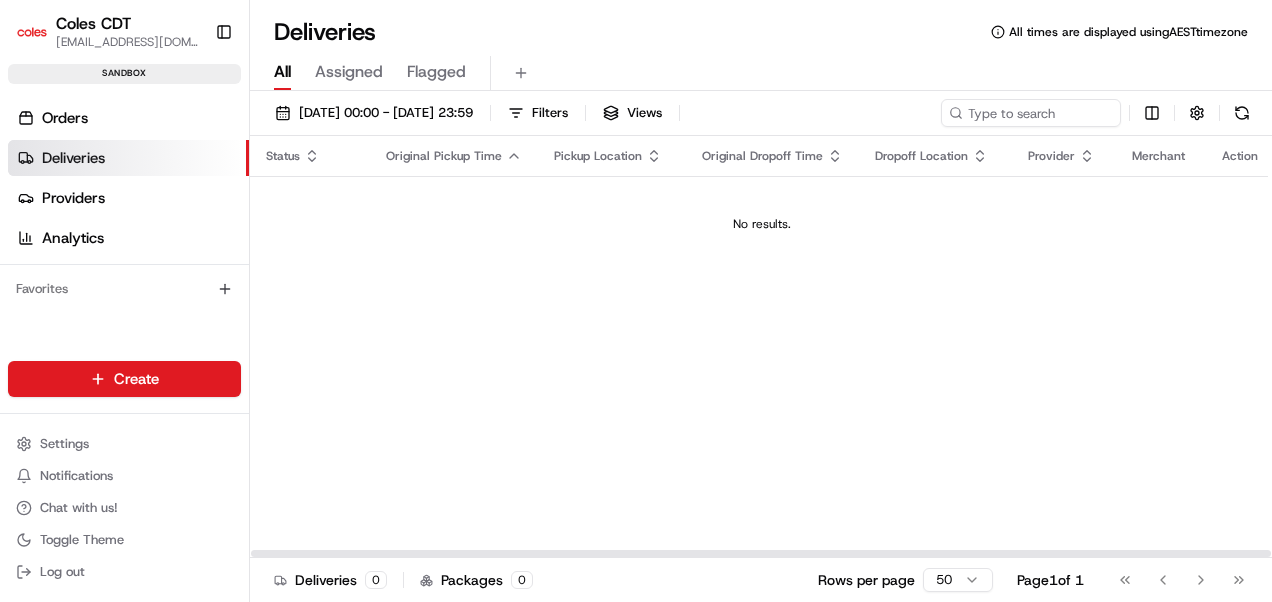 scroll, scrollTop: 0, scrollLeft: 0, axis: both 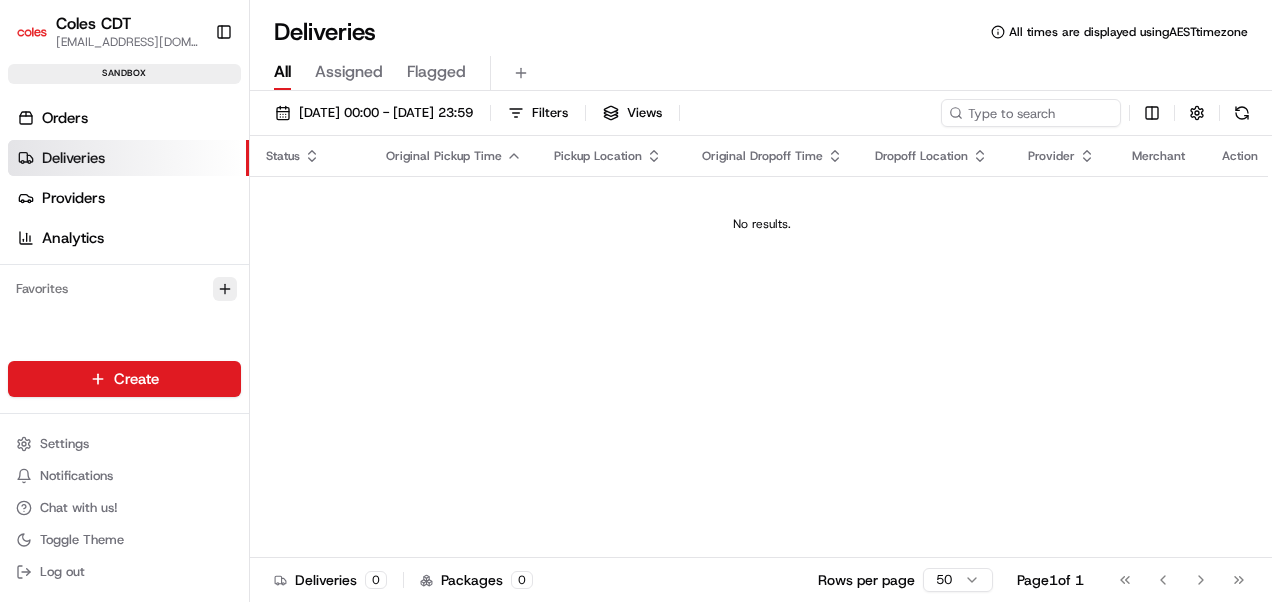 click 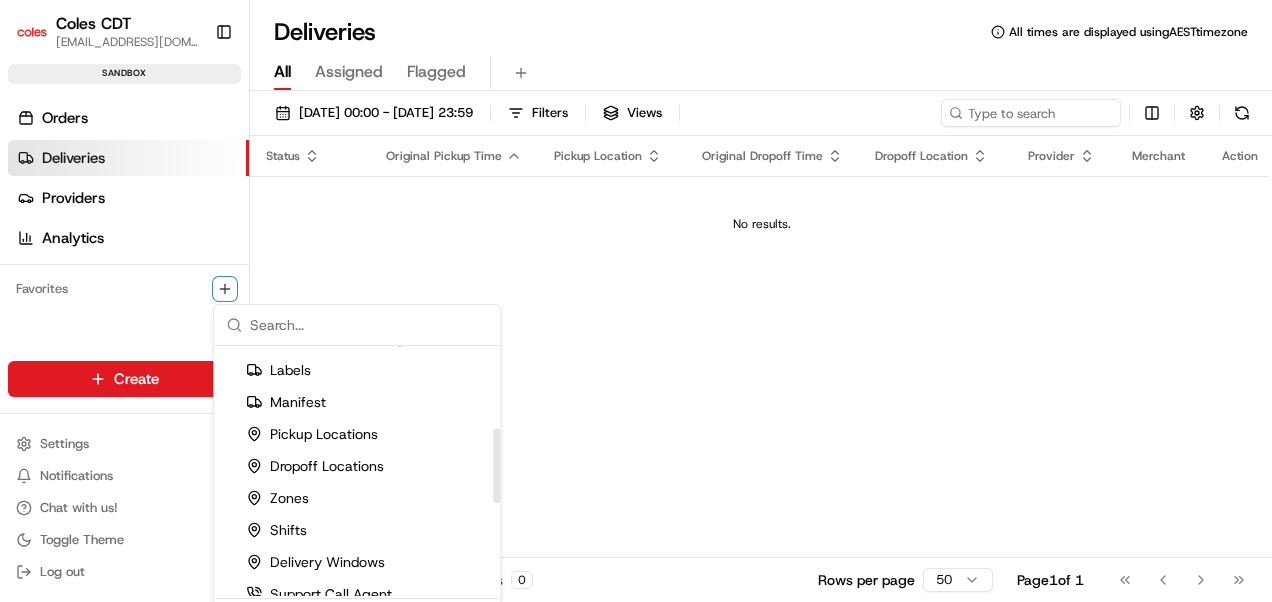 scroll, scrollTop: 273, scrollLeft: 0, axis: vertical 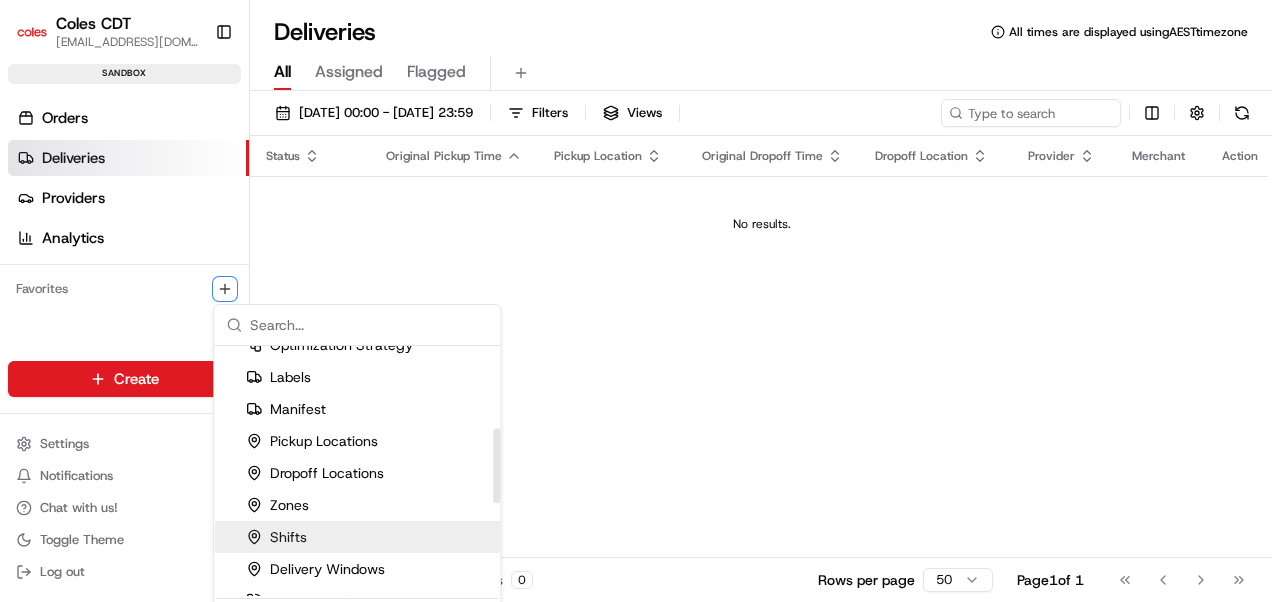 click on "Shifts" at bounding box center (276, 537) 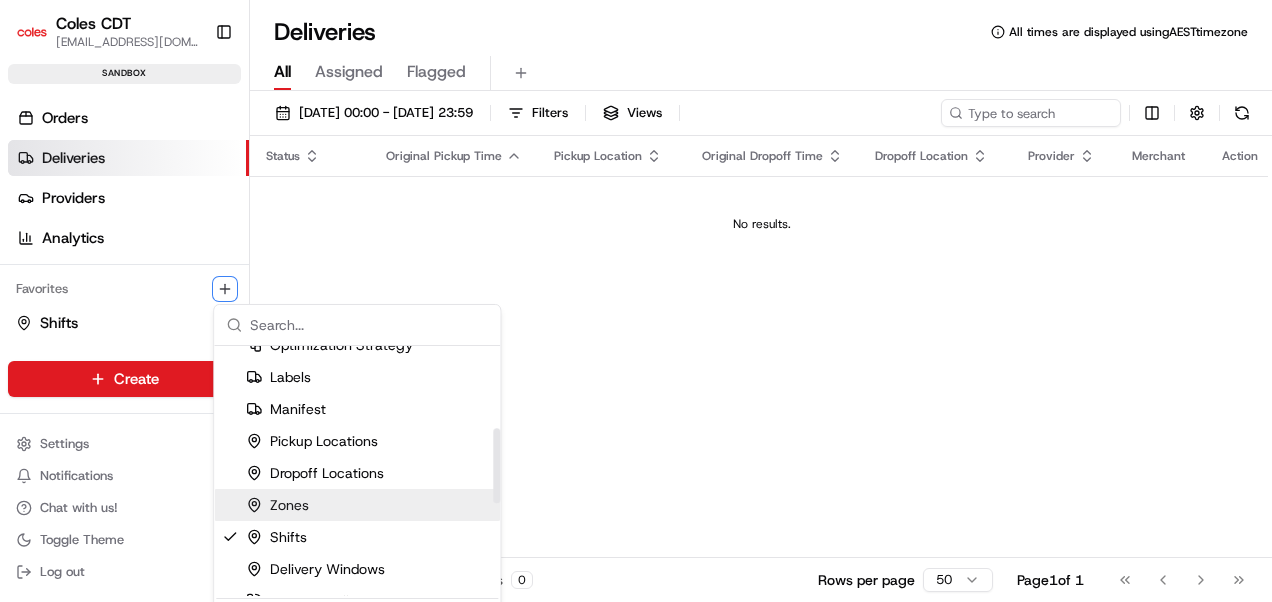 click on "Zones" at bounding box center [277, 505] 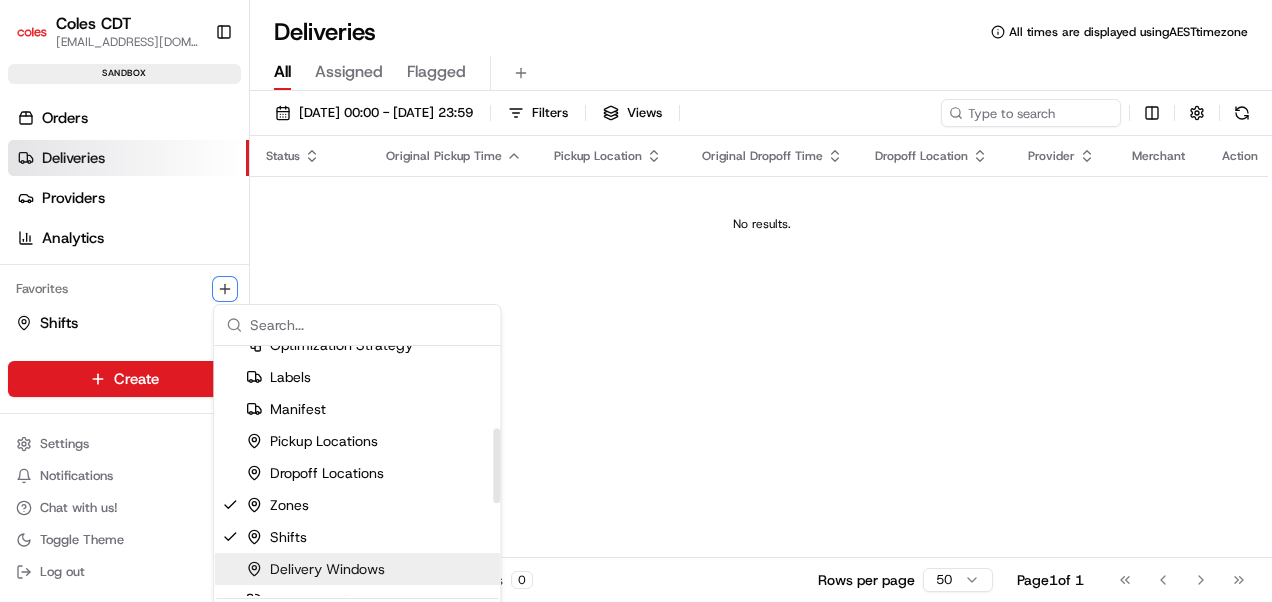 click on "Delivery Windows" at bounding box center [315, 569] 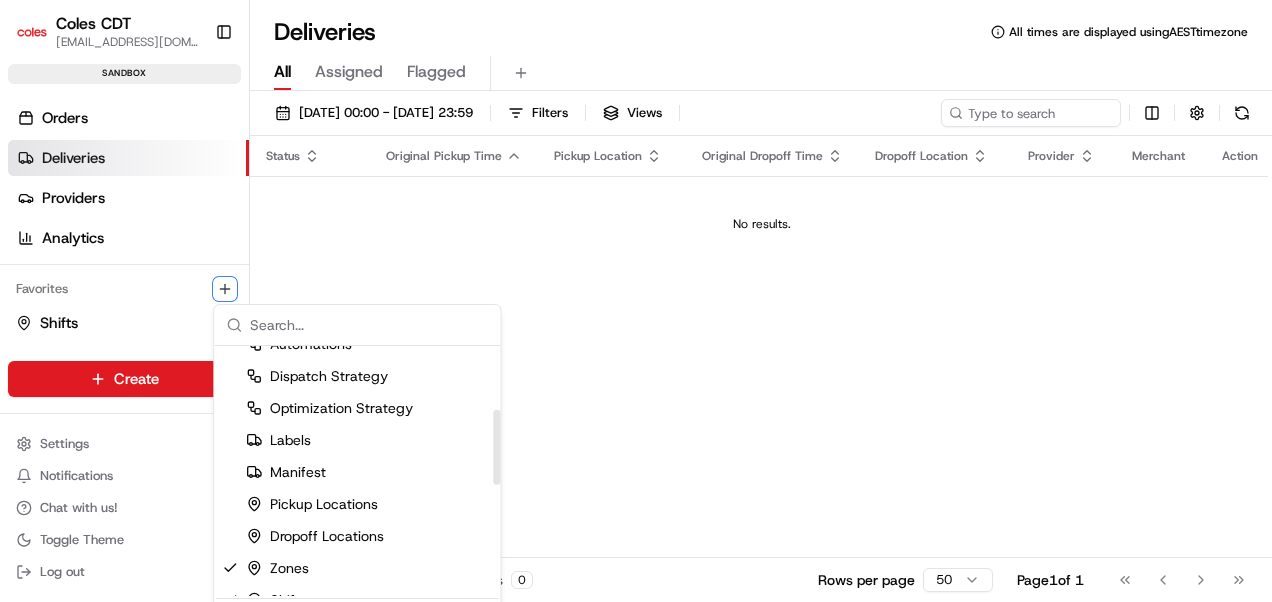 scroll, scrollTop: 212, scrollLeft: 0, axis: vertical 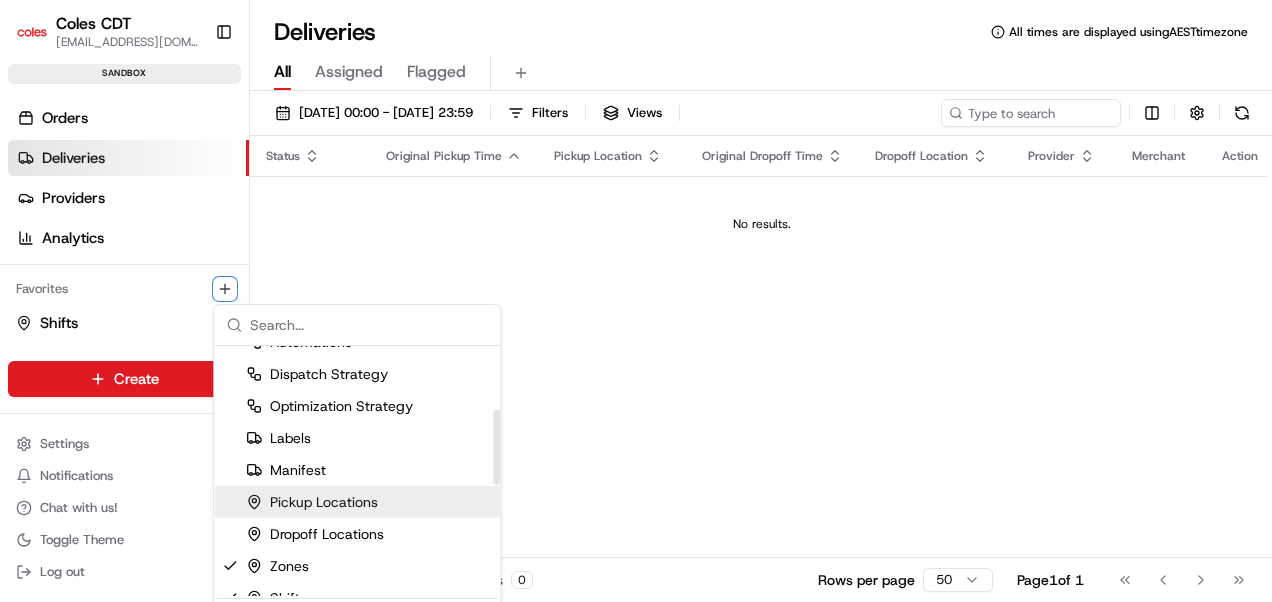 click on "Pickup Locations" at bounding box center (312, 502) 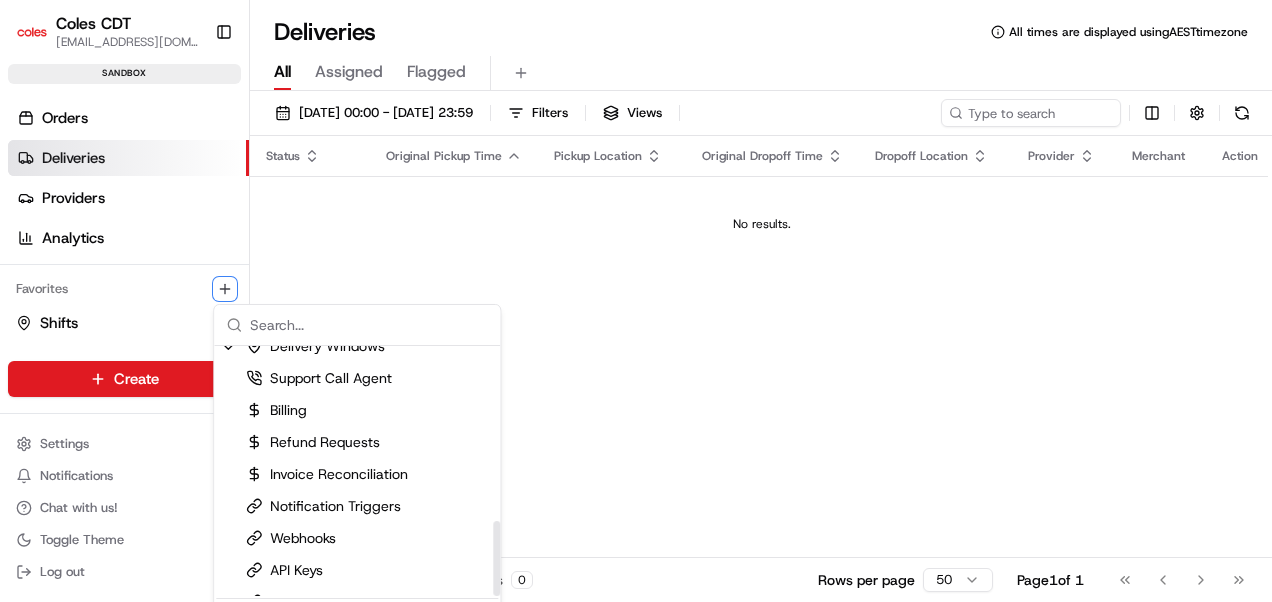 scroll, scrollTop: 582, scrollLeft: 0, axis: vertical 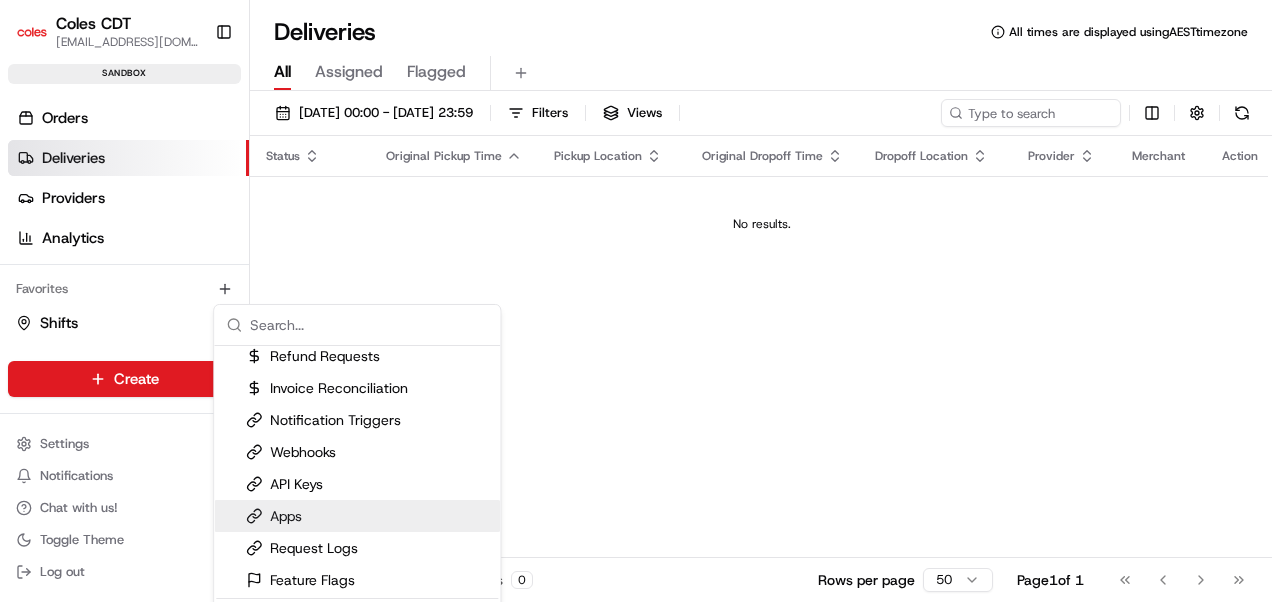 click on "Coles CDT [EMAIL_ADDRESS][DOMAIN_NAME] Toggle Sidebar sandbox Orders Deliveries Providers Analytics Favorites Shifts Zones Delivery Windows Pickup Locations Main Menu Members & Organization Organization Users Roles Preferences Customization Tracking Orchestration Automations Dispatch Strategy Optimization Strategy Locations Pickup Locations Dropoff Locations Zones Shifts Delivery Windows Billing Billing Refund Requests Integrations Notification Triggers Webhooks API Keys Request Logs Create Settings Notifications Chat with us! Toggle Theme Log out Deliveries All times are displayed using  AEST  timezone All Assigned Flagged [DATE] 00:00 - [DATE] 23:59 Filters Views Status Original Pickup Time Pickup Location Original Dropoff Time Dropoff Location Provider Merchant Action No results. Deliveries 0 Packages 0 Rows per page 50 Page  1  of   1 Go to first page Go to previous page Go to next page Go to last page
Users" at bounding box center [636, 301] 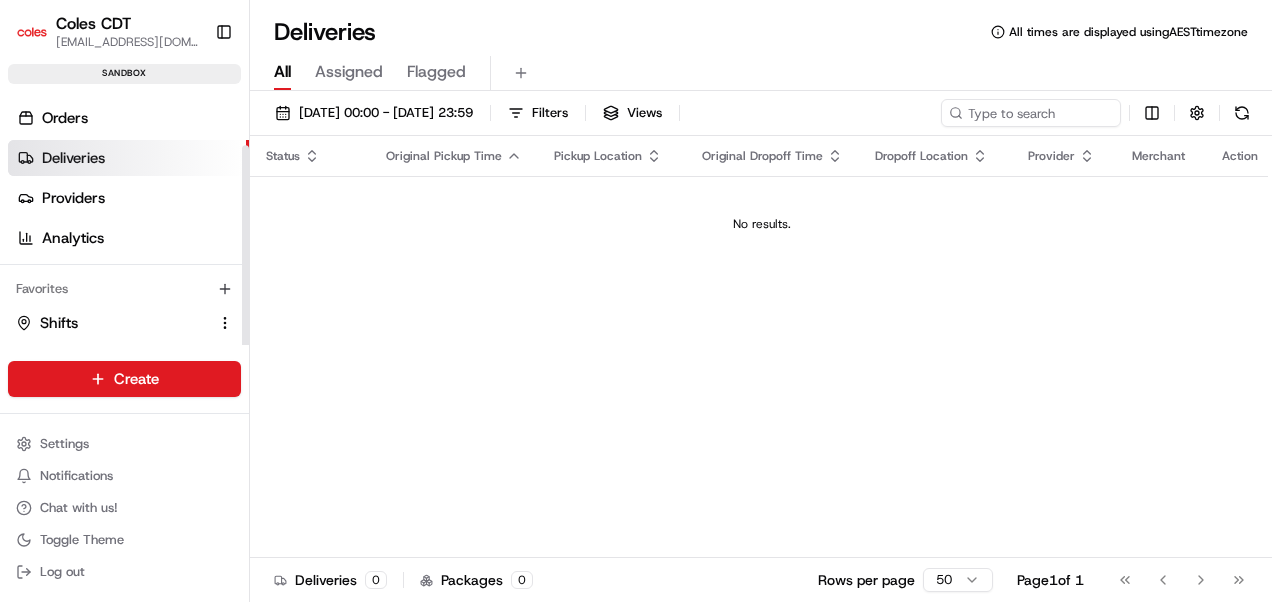 scroll, scrollTop: 64, scrollLeft: 0, axis: vertical 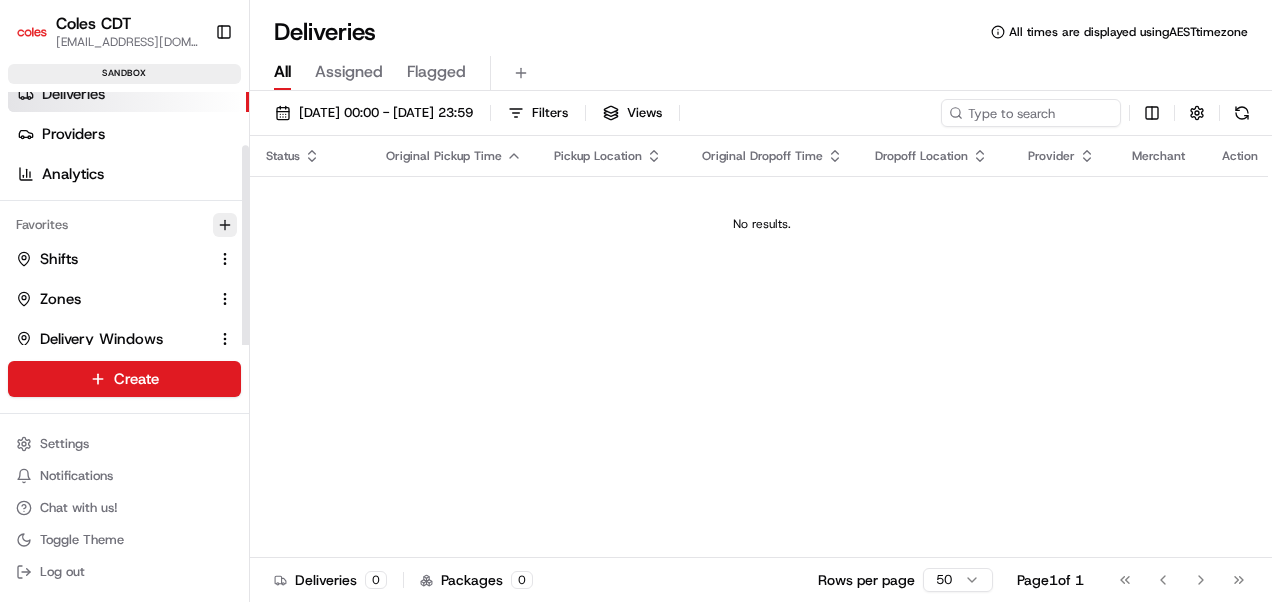 click 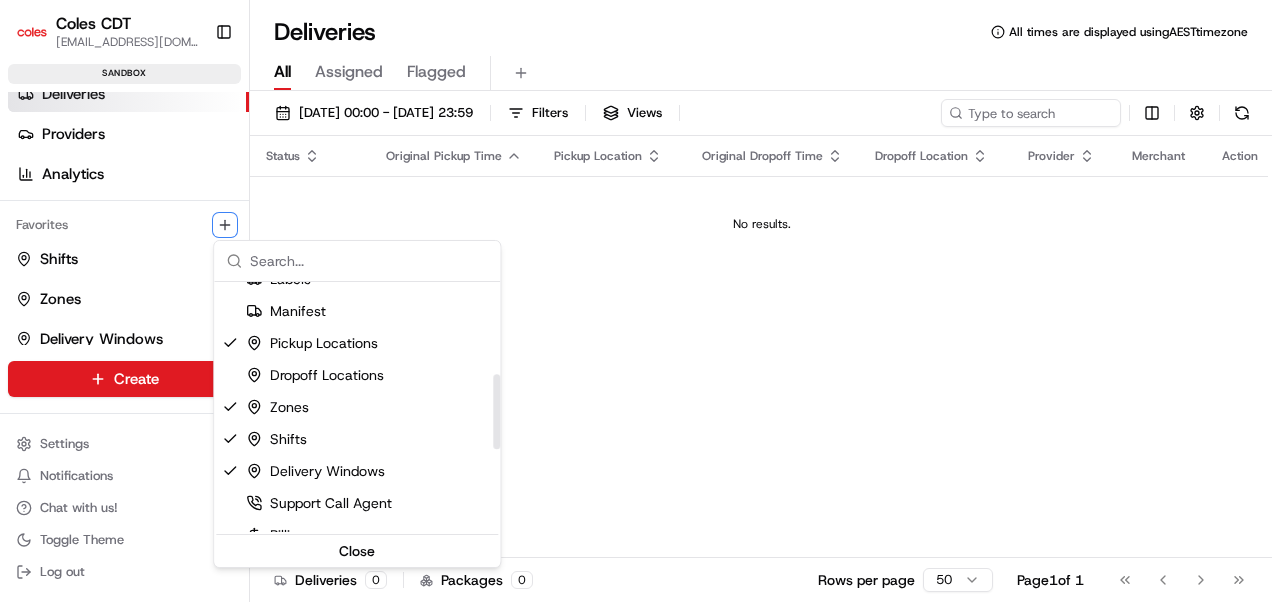 scroll, scrollTop: 306, scrollLeft: 0, axis: vertical 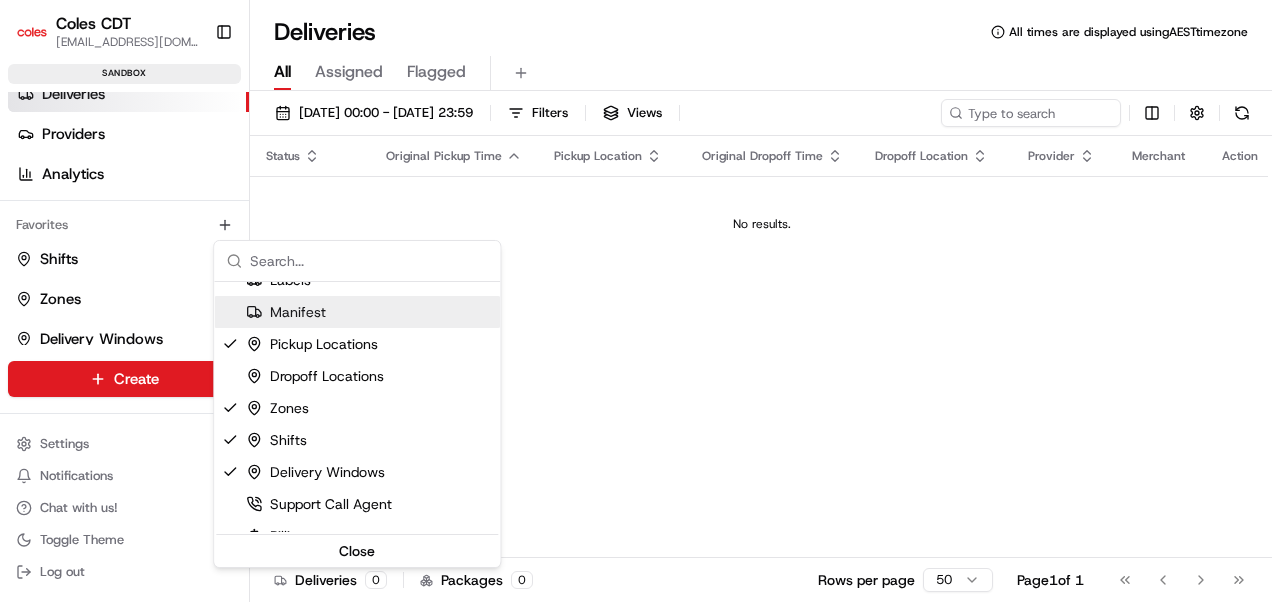 click on "Coles CDT [EMAIL_ADDRESS][DOMAIN_NAME] Toggle Sidebar sandbox Orders Deliveries Providers Analytics Favorites Shifts Zones Delivery Windows Pickup Locations Main Menu Members & Organization Organization Users Roles Preferences Customization Tracking Orchestration Automations Dispatch Strategy Optimization Strategy Locations Pickup Locations Dropoff Locations Zones Shifts Delivery Windows Billing Billing Refund Requests Integrations Notification Triggers Webhooks API Keys Request Logs Create Settings Notifications Chat with us! Toggle Theme Log out Deliveries All times are displayed using  AEST  timezone All Assigned Flagged [DATE] 00:00 - [DATE] 23:59 Filters Views Status Original Pickup Time Pickup Location Original Dropoff Time Dropoff Location Provider Merchant Action No results. Deliveries 0 Packages 0 Rows per page 50 Page  1  of   1 Go to first page Go to previous page Go to next page Go to last page
Users" at bounding box center (636, 301) 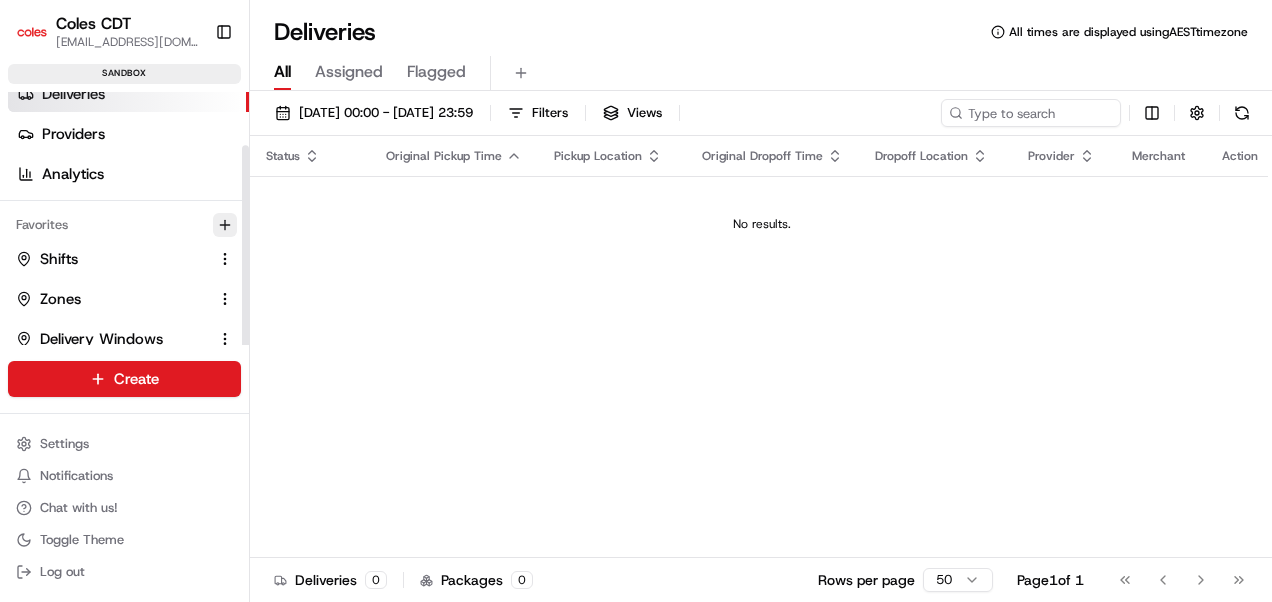 click 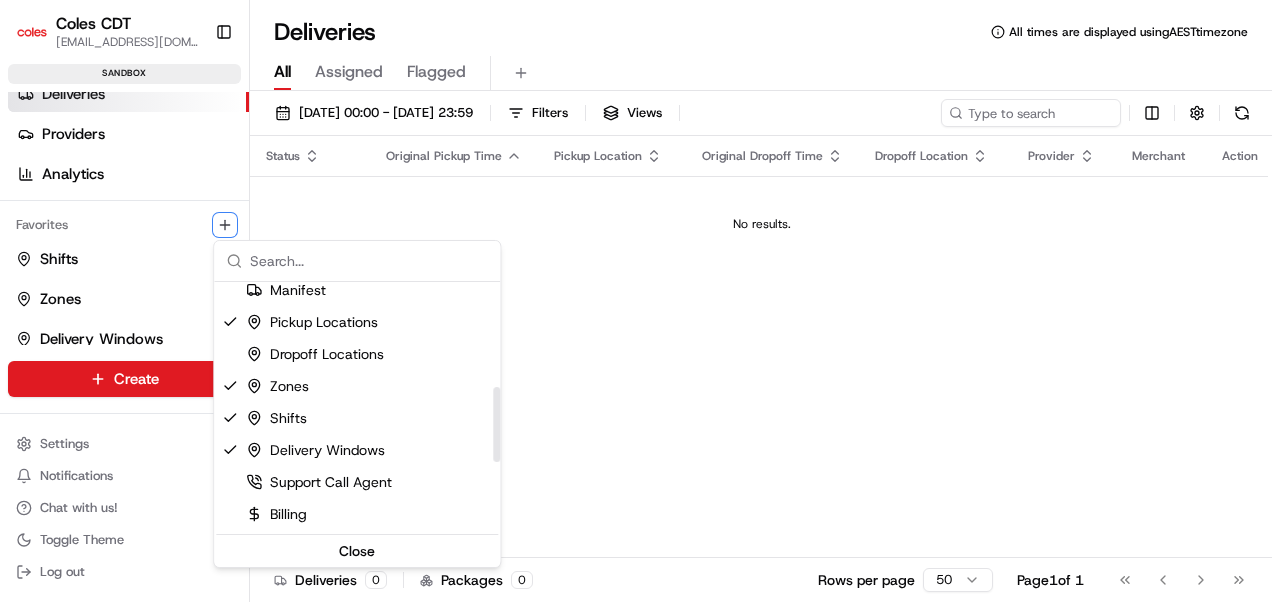 scroll, scrollTop: 323, scrollLeft: 0, axis: vertical 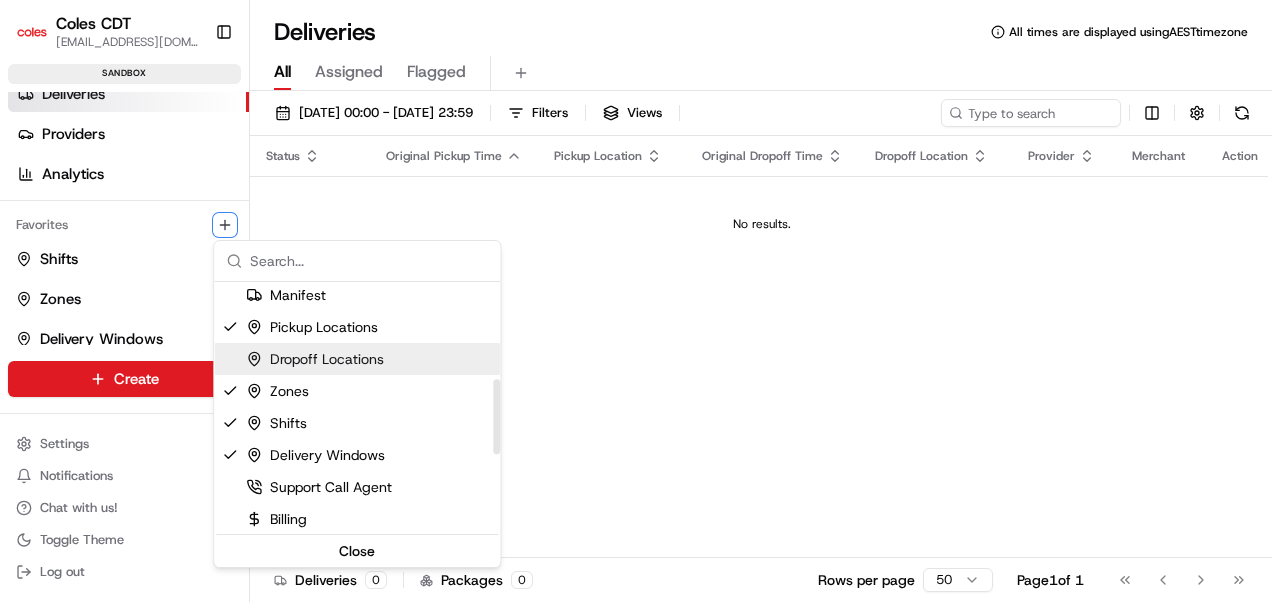 click on "Dropoff Locations" at bounding box center [315, 359] 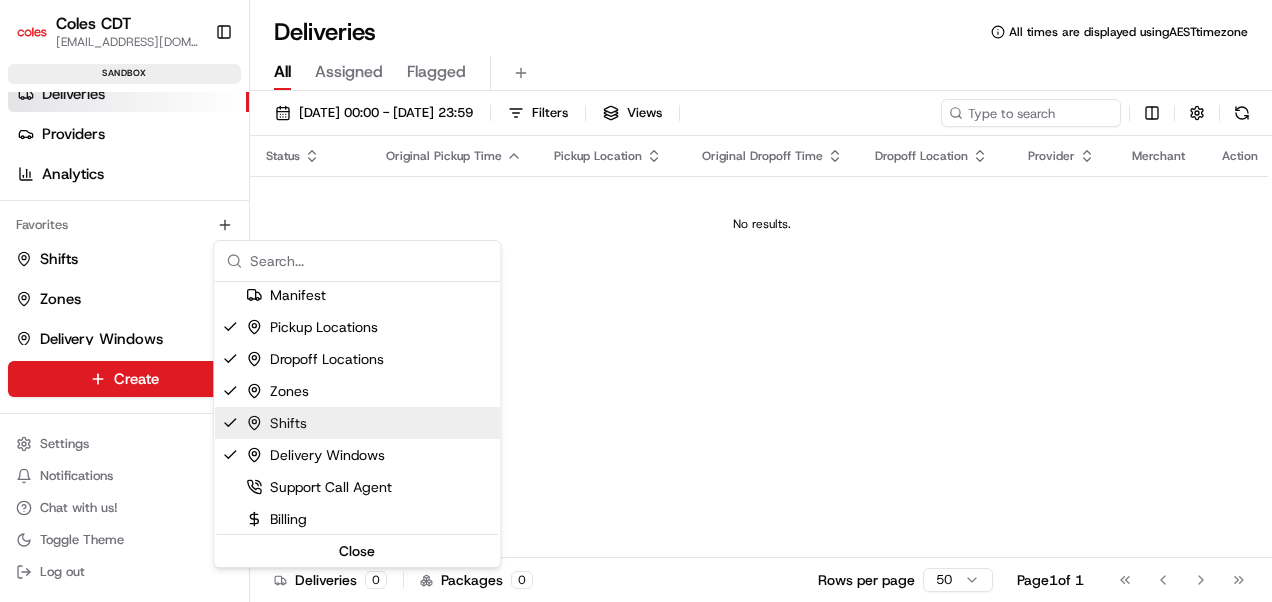 click on "Coles CDT [EMAIL_ADDRESS][DOMAIN_NAME] Toggle Sidebar sandbox Orders Deliveries Providers Analytics Favorites Shifts Zones Delivery Windows Pickup Locations Dropoff Locations Main Menu Members & Organization Organization Users Roles Preferences Customization Tracking Orchestration Automations Dispatch Strategy Optimization Strategy Locations Pickup Locations Dropoff Locations Zones Shifts Delivery Windows Billing Billing Refund Requests Integrations Notification Triggers Webhooks API Keys Request Logs Create Settings Notifications Chat with us! Toggle Theme Log out Deliveries All times are displayed using  AEST  timezone All Assigned Flagged [DATE] 00:00 - [DATE] 23:59 Filters Views Status Original Pickup Time Pickup Location Original Dropoff Time Dropoff Location Provider Merchant Action No results. Deliveries 0 Packages 0 Rows per page 50 Page  1  of   1 Go to first page Go to previous page Go to next page Go to last page" at bounding box center (636, 301) 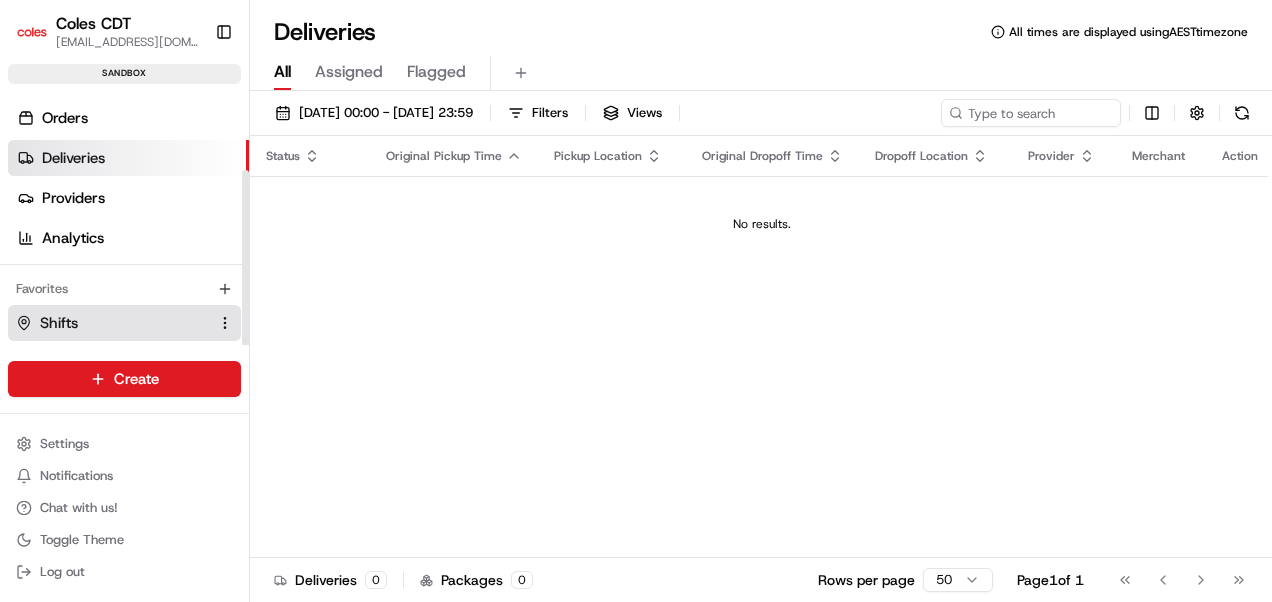 scroll, scrollTop: 104, scrollLeft: 0, axis: vertical 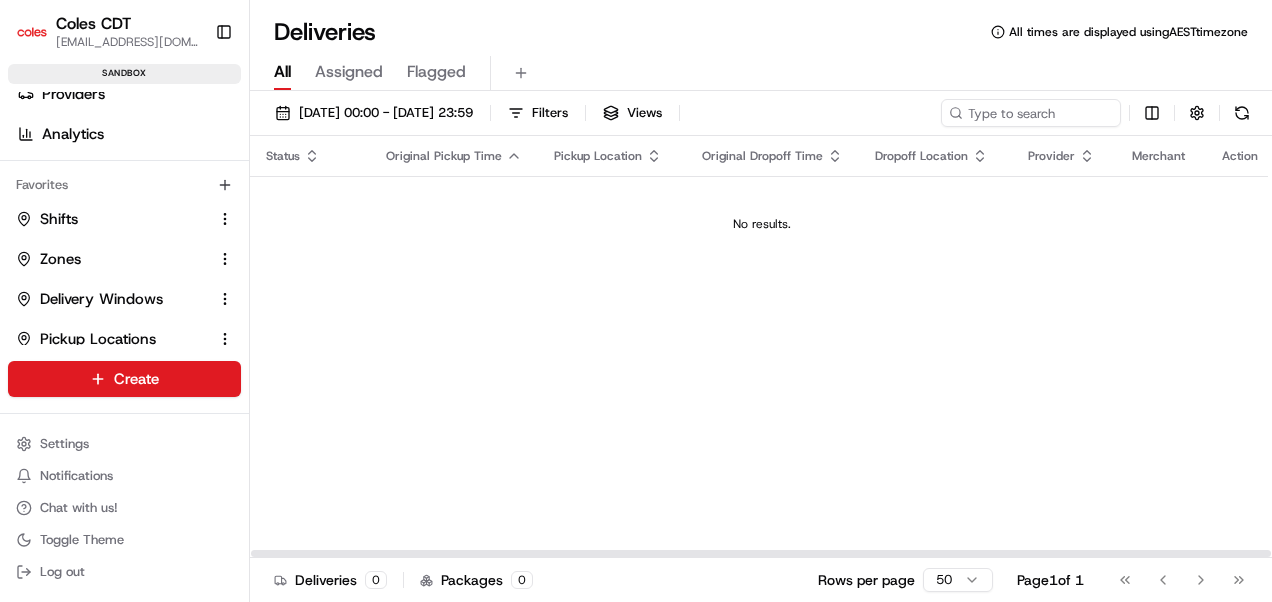 click on "Status Original Pickup Time Pickup Location Original Dropoff Time Dropoff Location Provider Merchant Action No results." at bounding box center [762, 347] 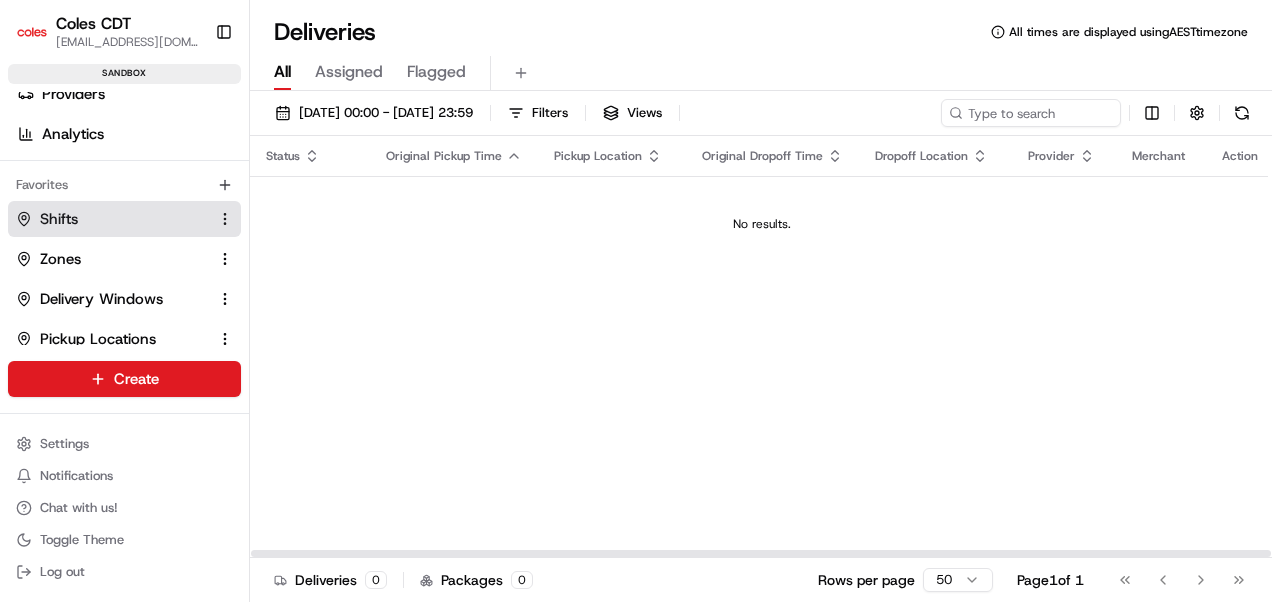 click on "Shifts" at bounding box center (59, 219) 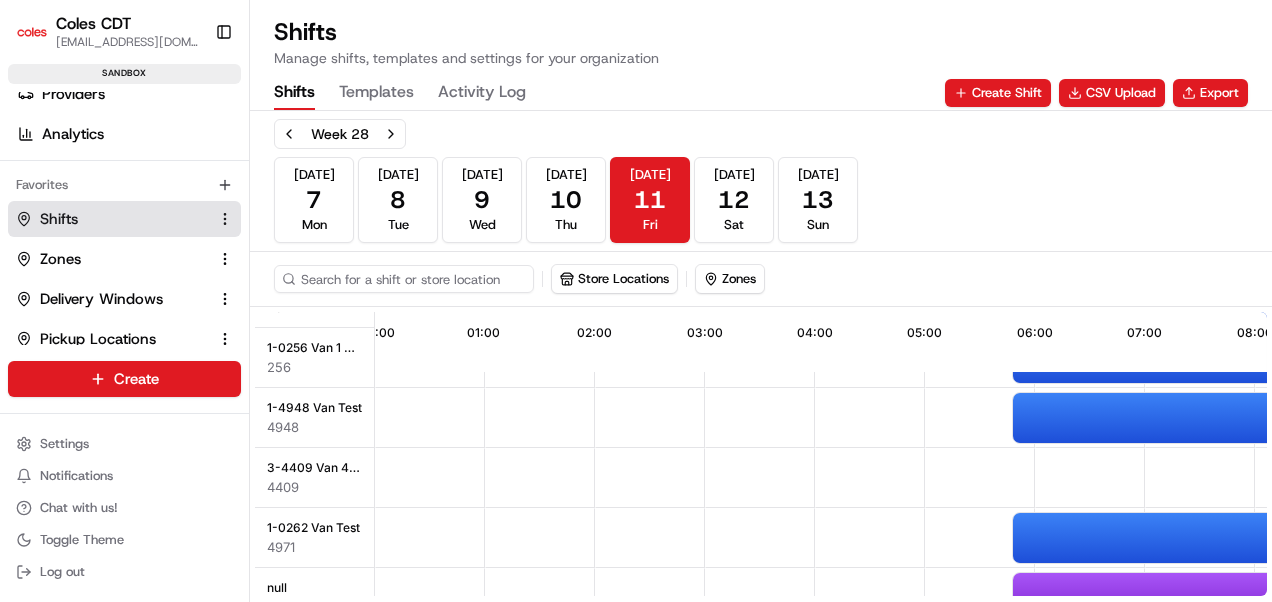 scroll, scrollTop: 0, scrollLeft: 0, axis: both 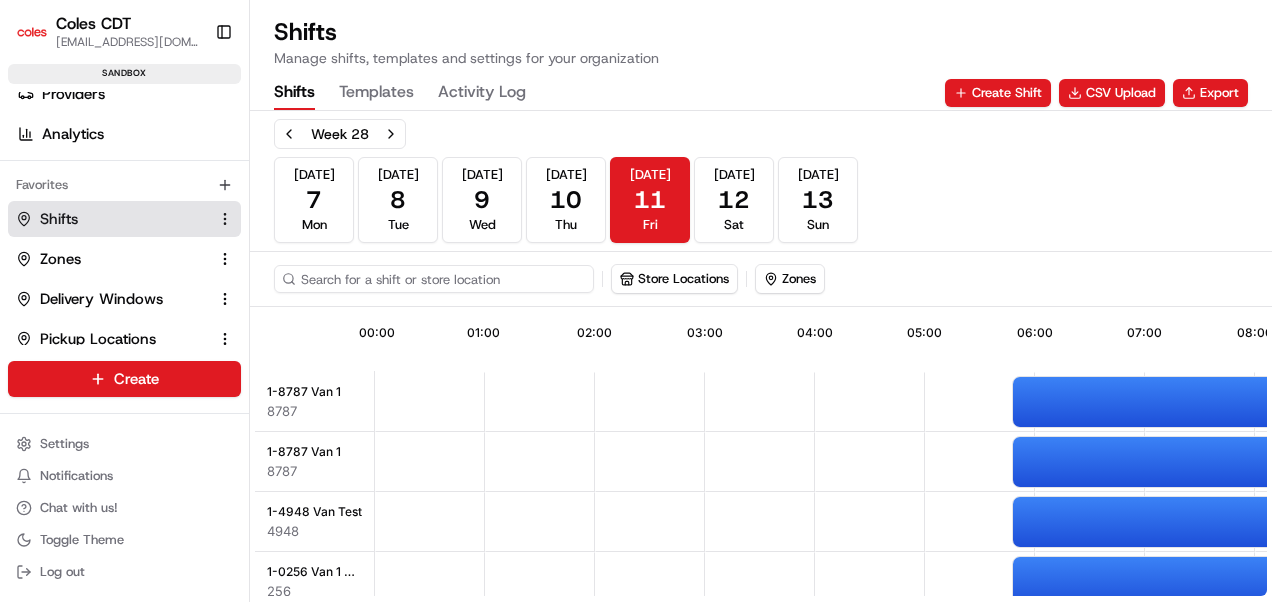 click at bounding box center (434, 279) 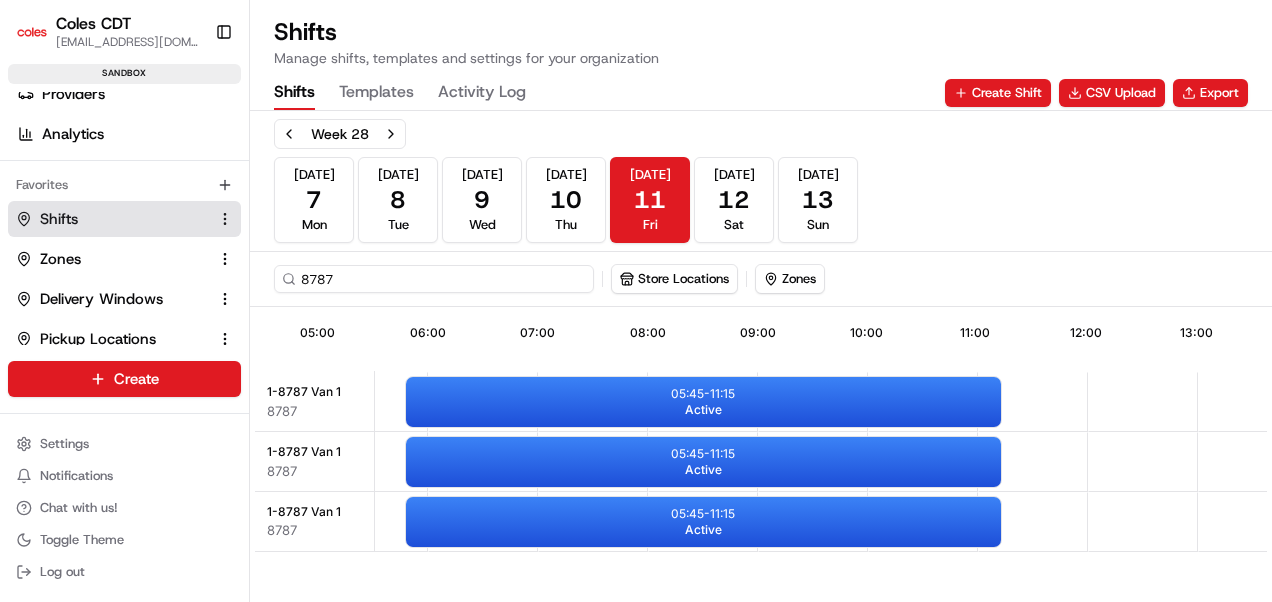 scroll, scrollTop: 0, scrollLeft: 619, axis: horizontal 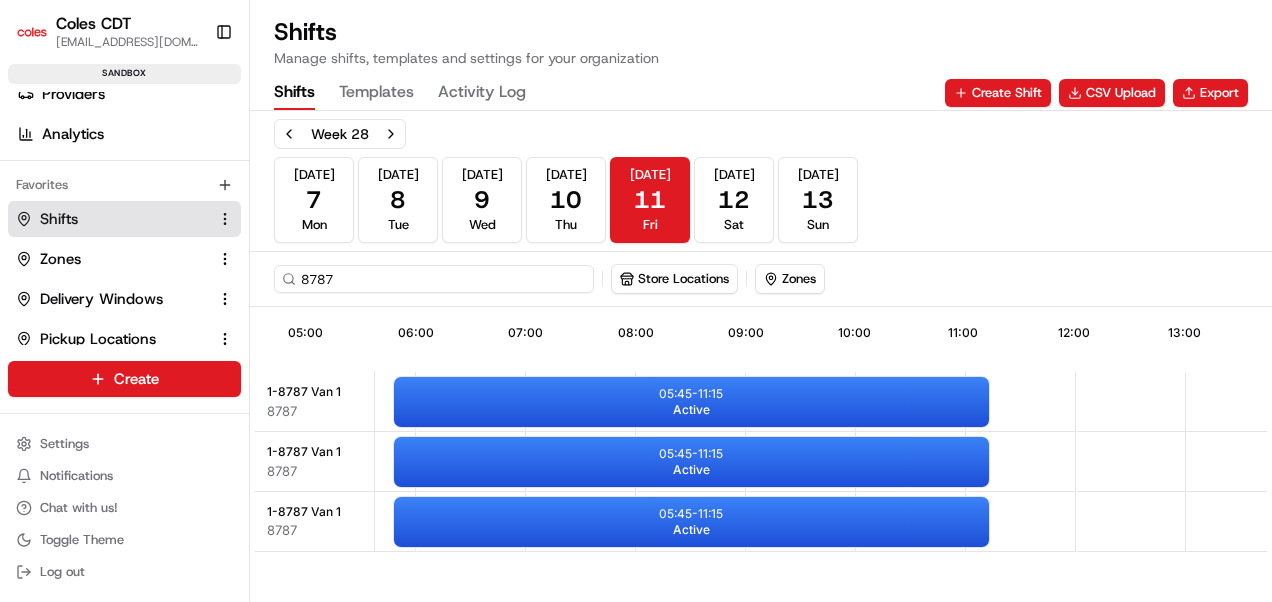 click on "8787" at bounding box center (434, 279) 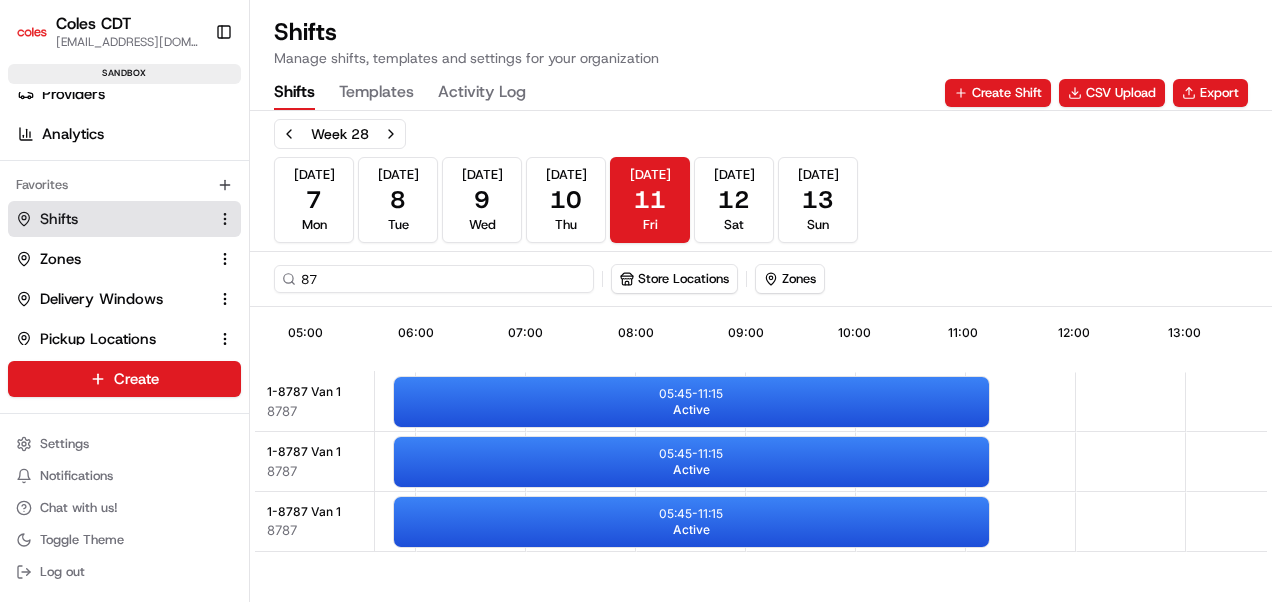 type on "8" 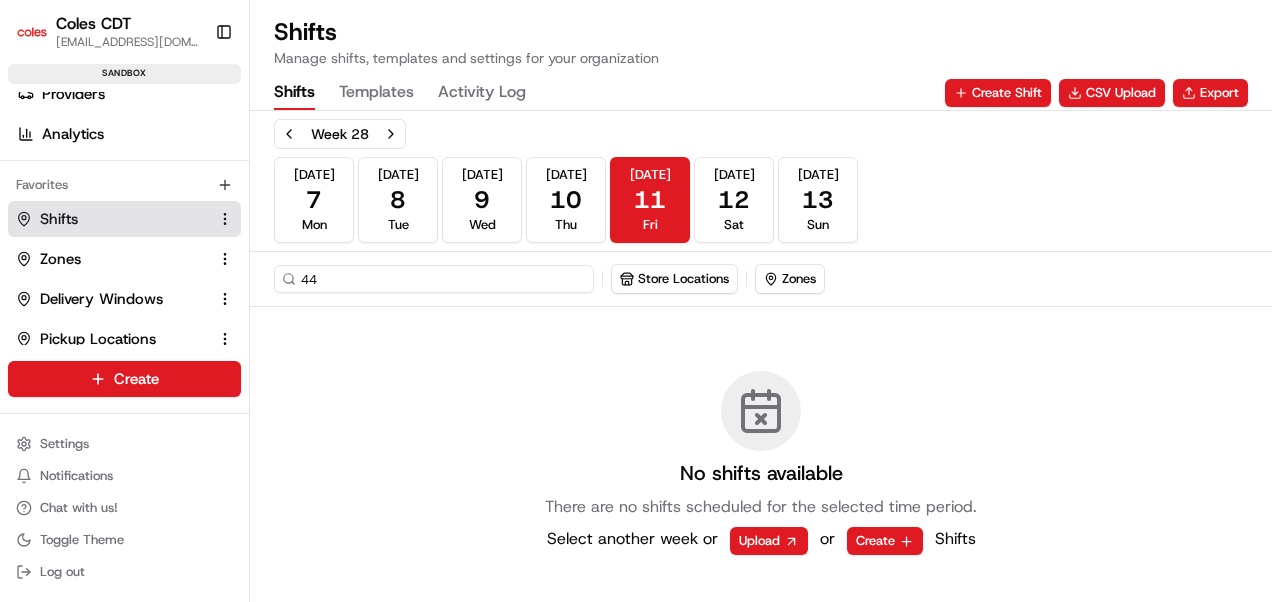 type on "4" 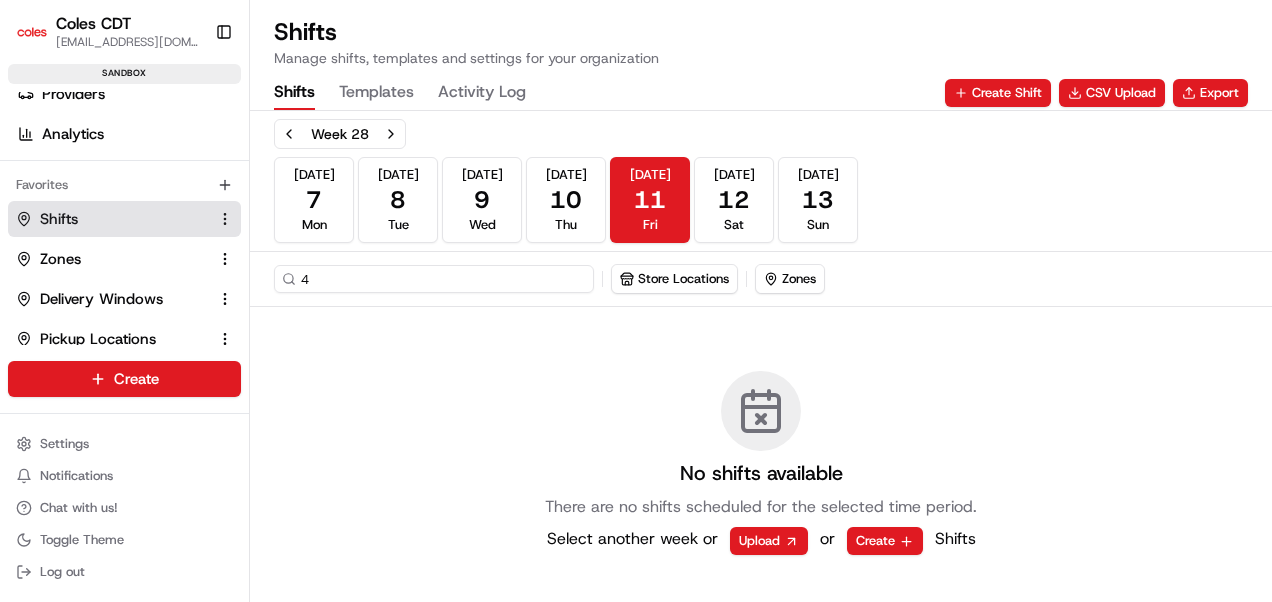 type 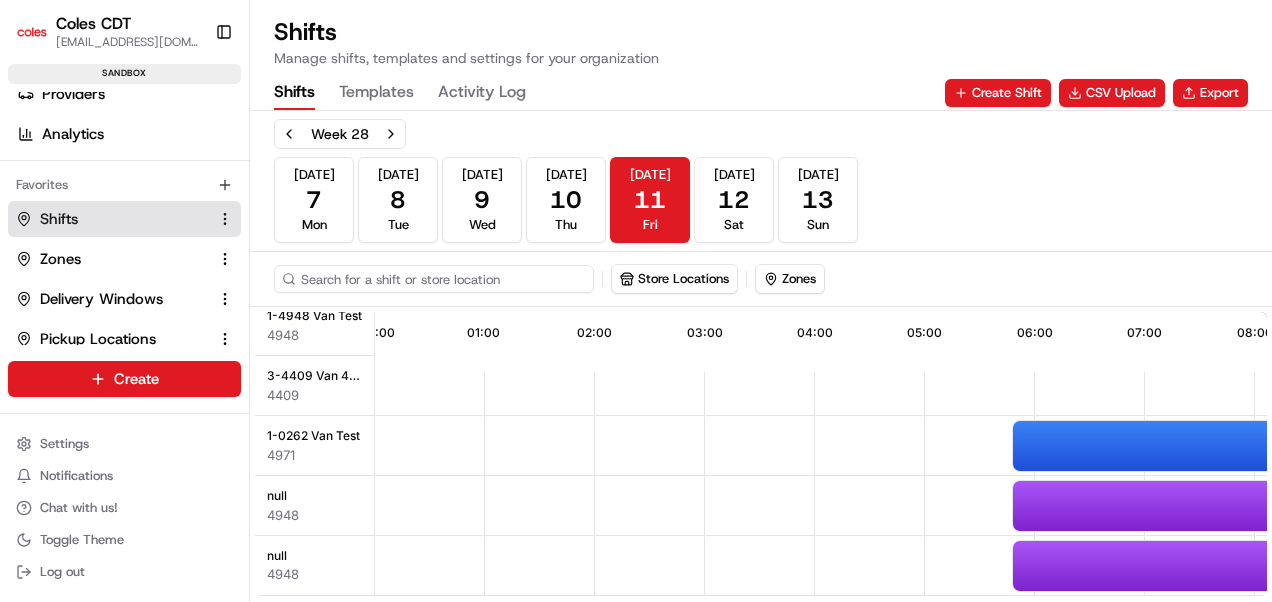 scroll, scrollTop: 0, scrollLeft: 0, axis: both 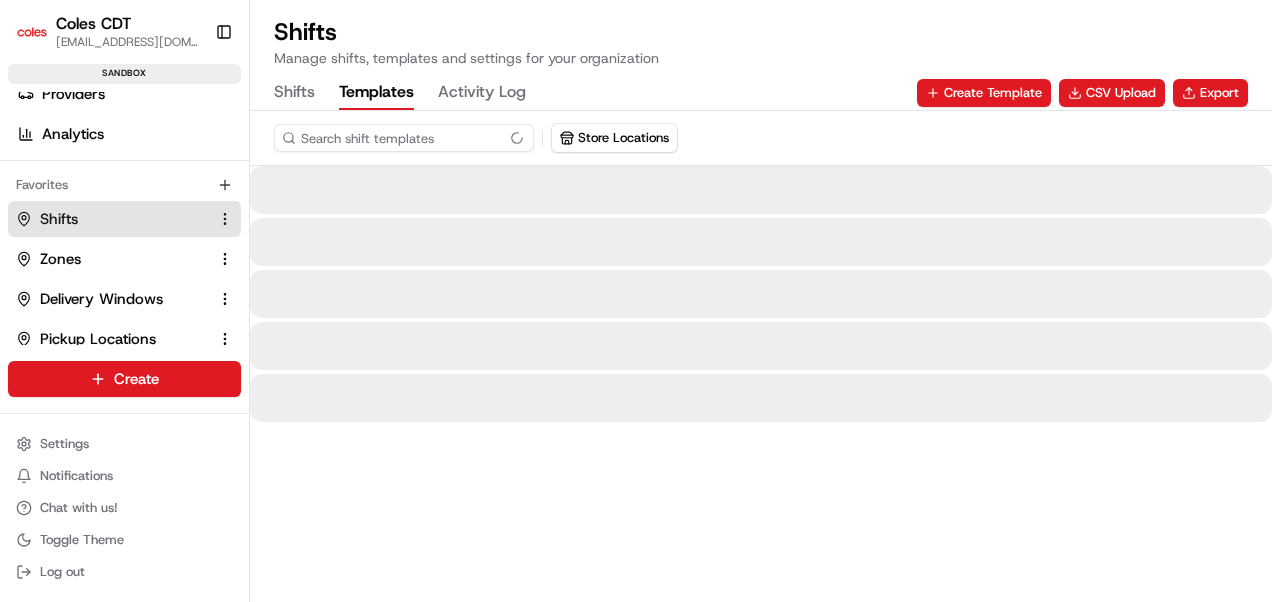 click on "Templates" at bounding box center (376, 93) 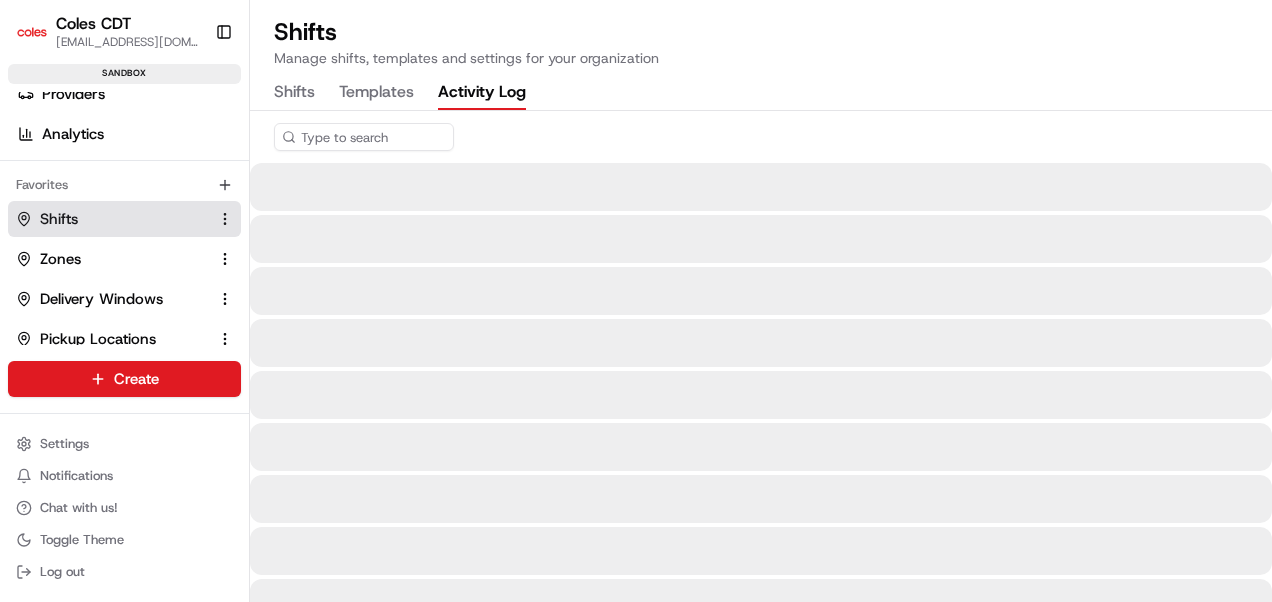 click on "Activity Log" at bounding box center [482, 93] 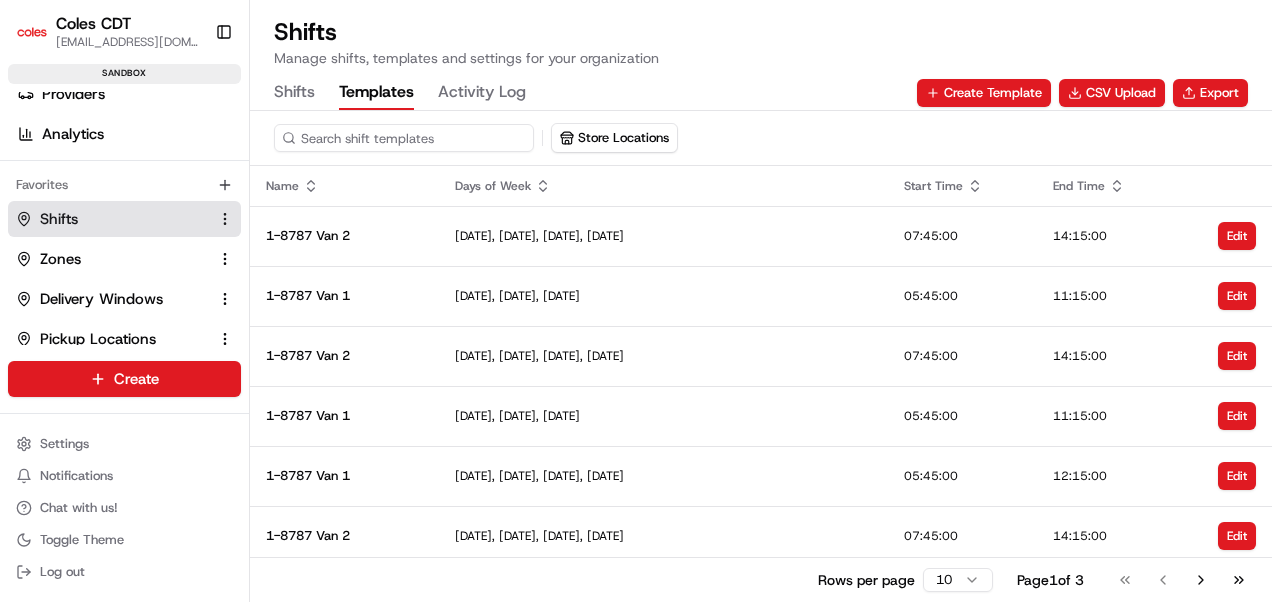 click on "Templates" at bounding box center (376, 93) 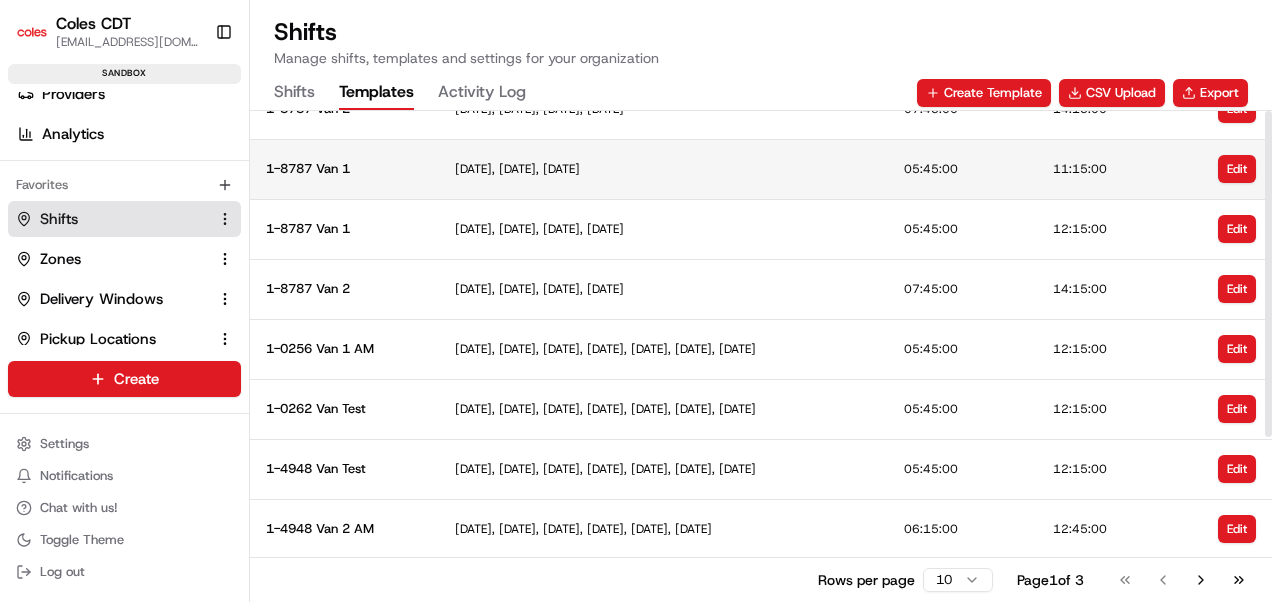 scroll, scrollTop: 0, scrollLeft: 0, axis: both 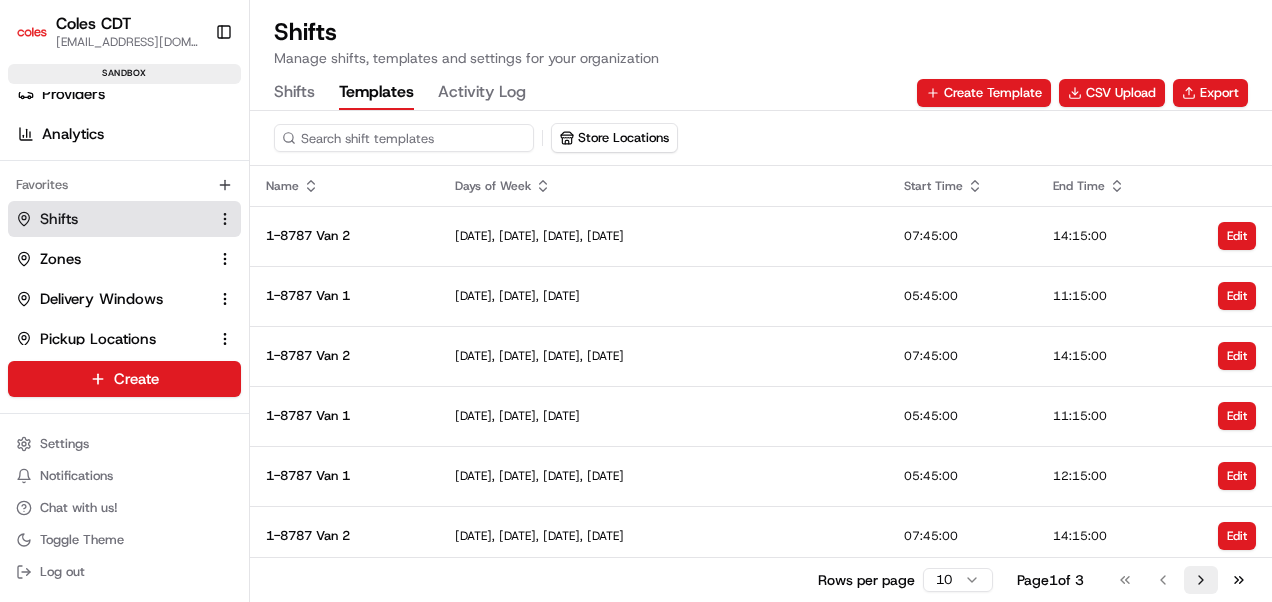 click on "Go to next page" at bounding box center (1201, 580) 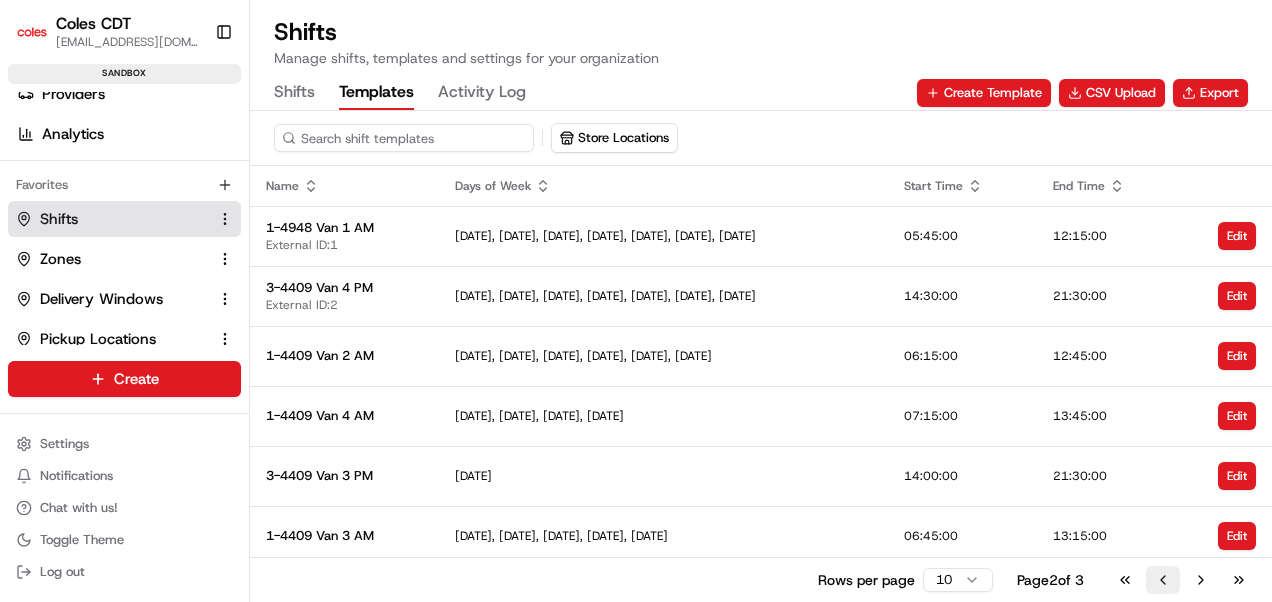 click on "Go to previous page" at bounding box center [1163, 580] 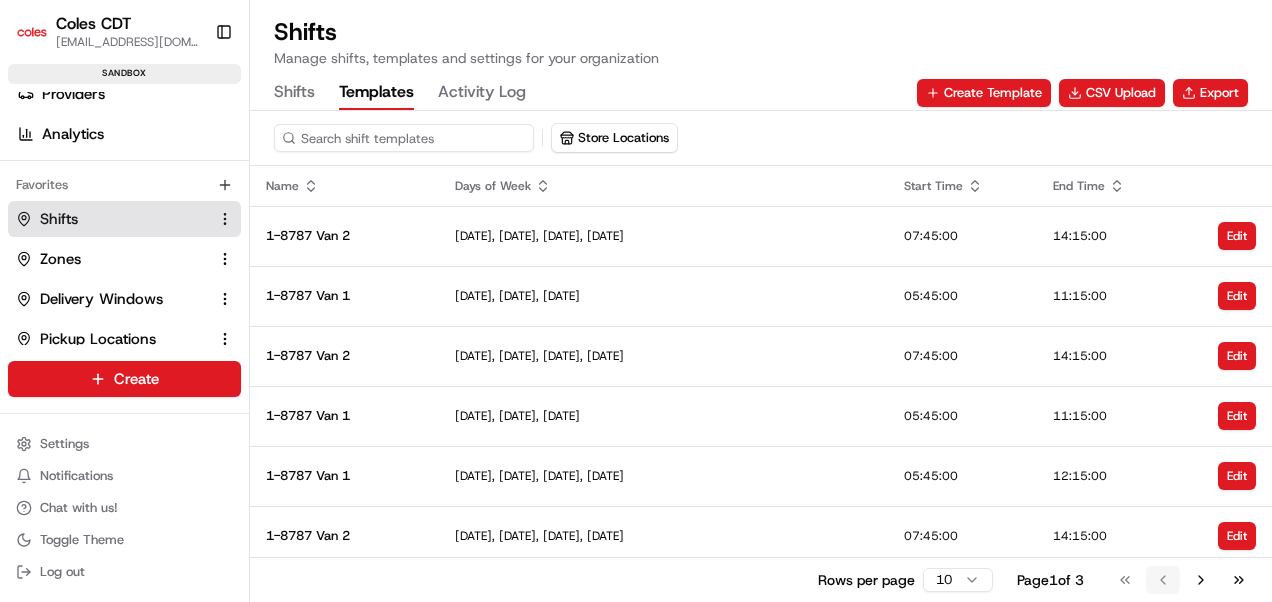 click on "Go to first page Go to previous page Go to next page Go to last page" at bounding box center (1182, 580) 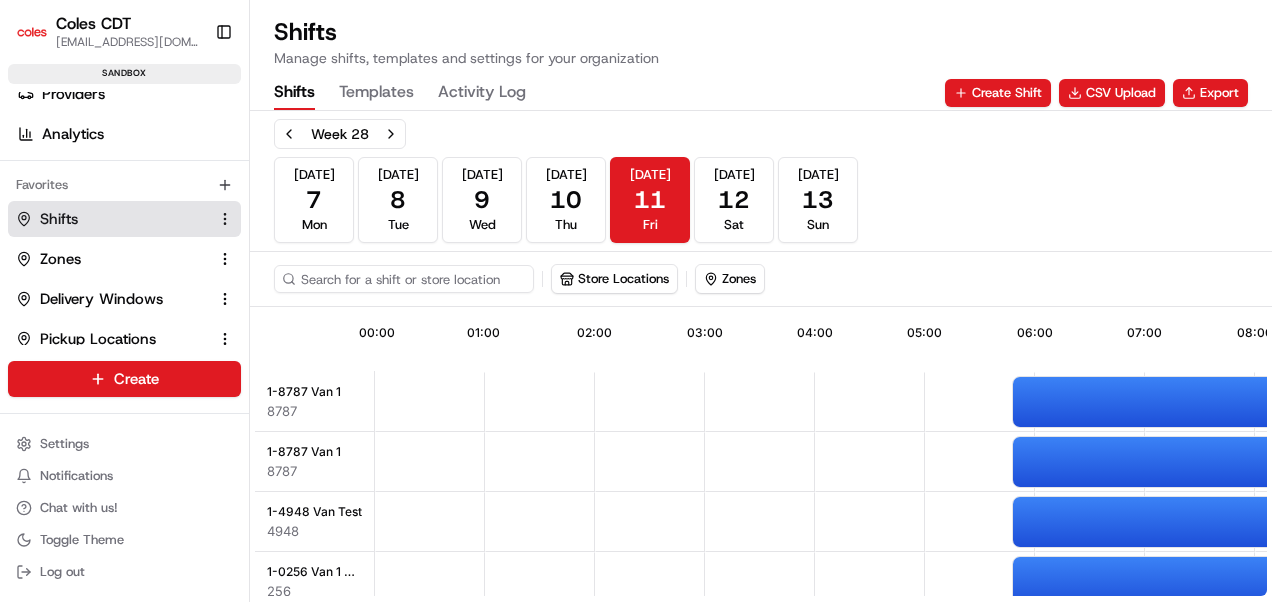 click on "Shifts" at bounding box center [294, 93] 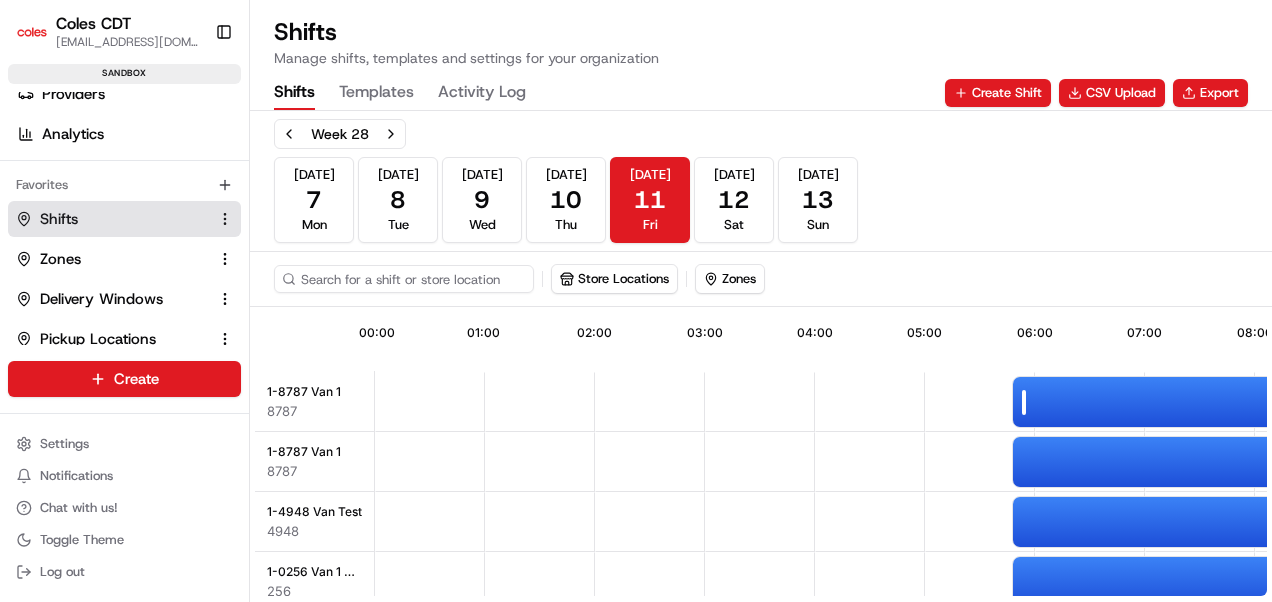 scroll, scrollTop: 0, scrollLeft: 0, axis: both 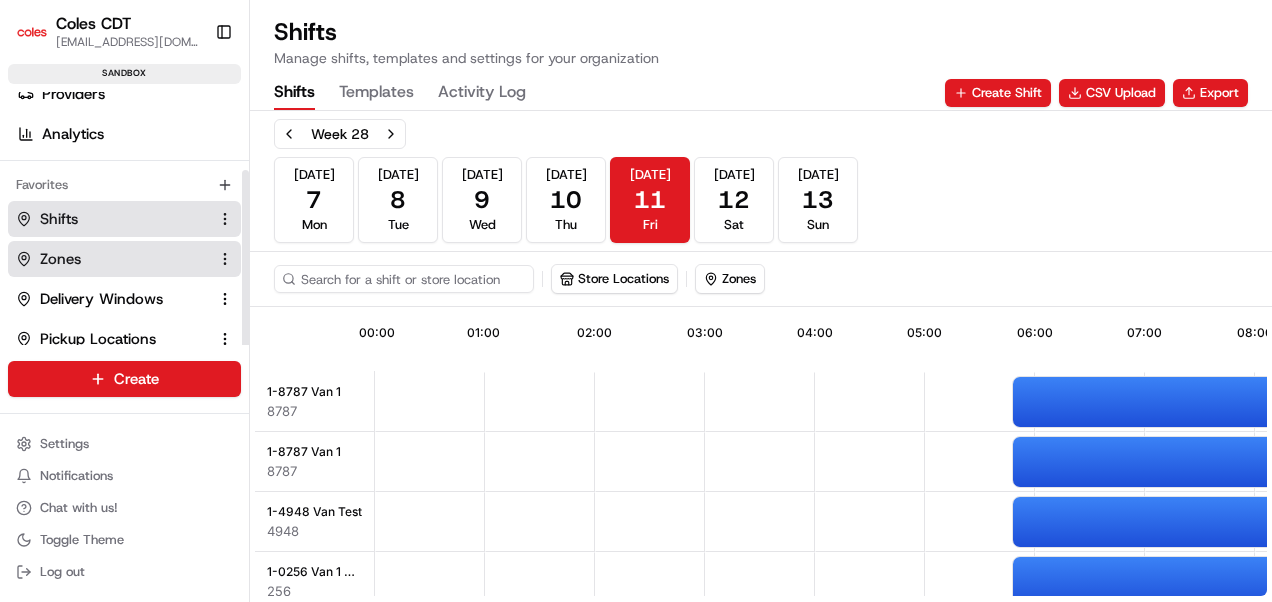click on "Zones" at bounding box center [60, 259] 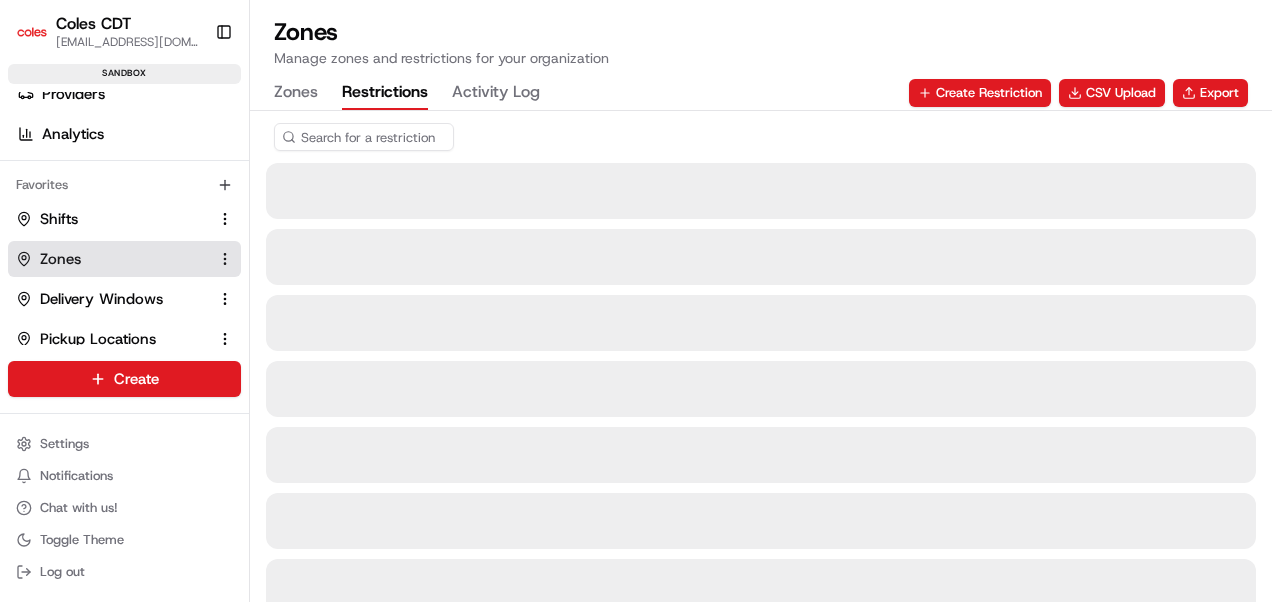 click on "Restrictions" at bounding box center [385, 93] 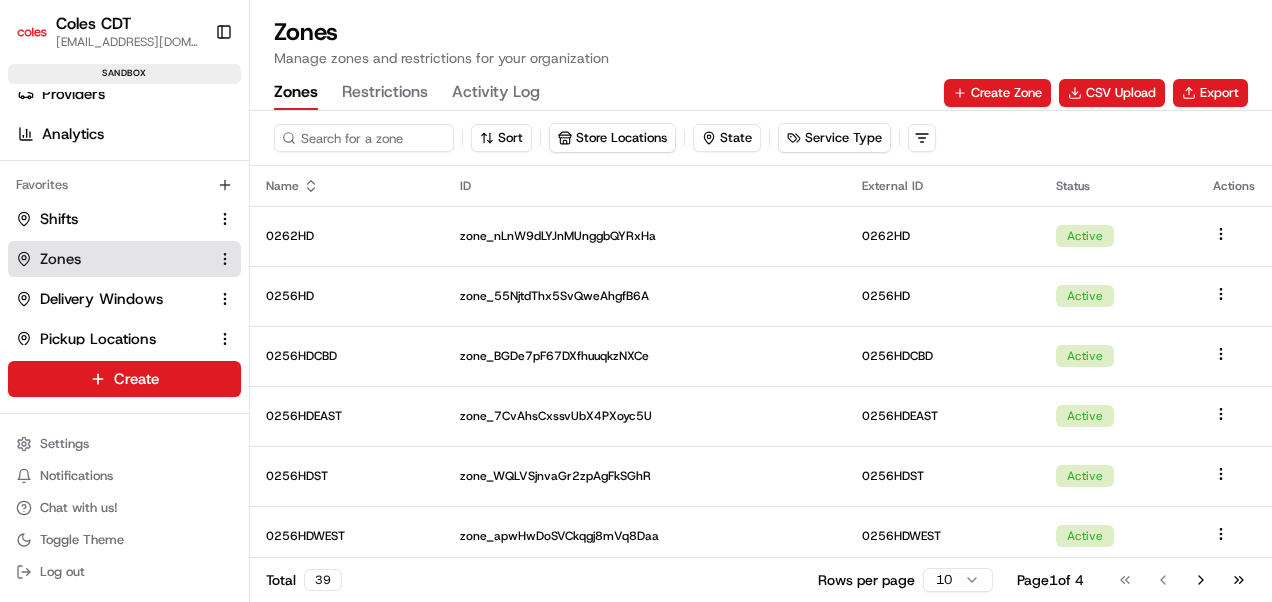 click on "Zones" at bounding box center (296, 93) 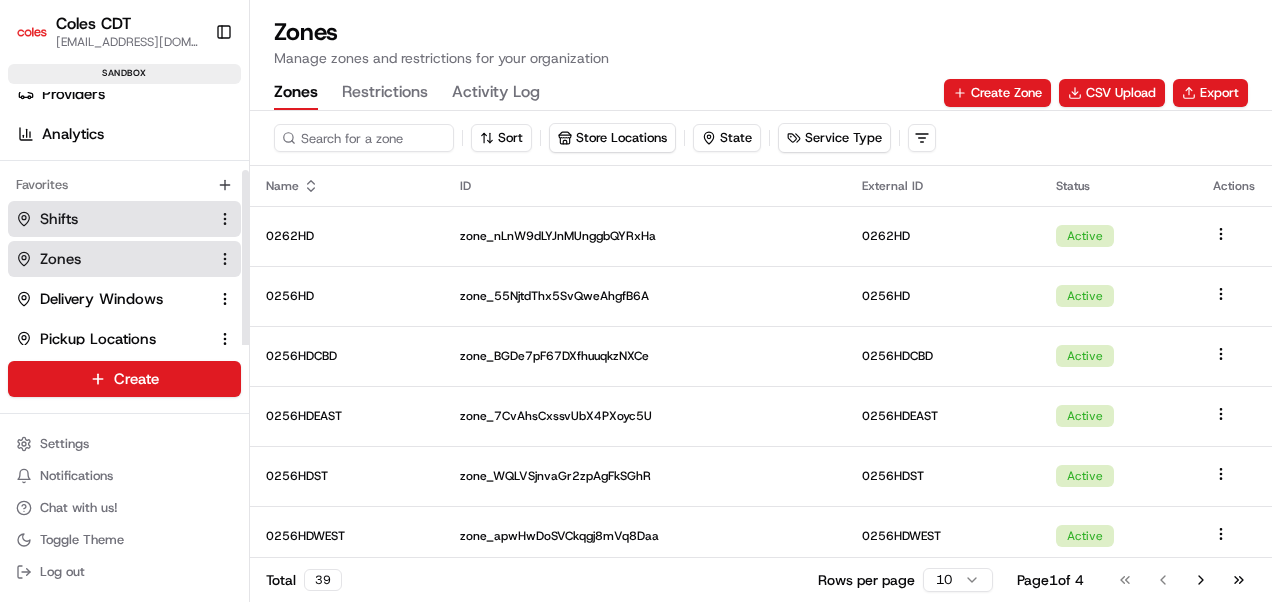 click on "Shifts" at bounding box center [112, 219] 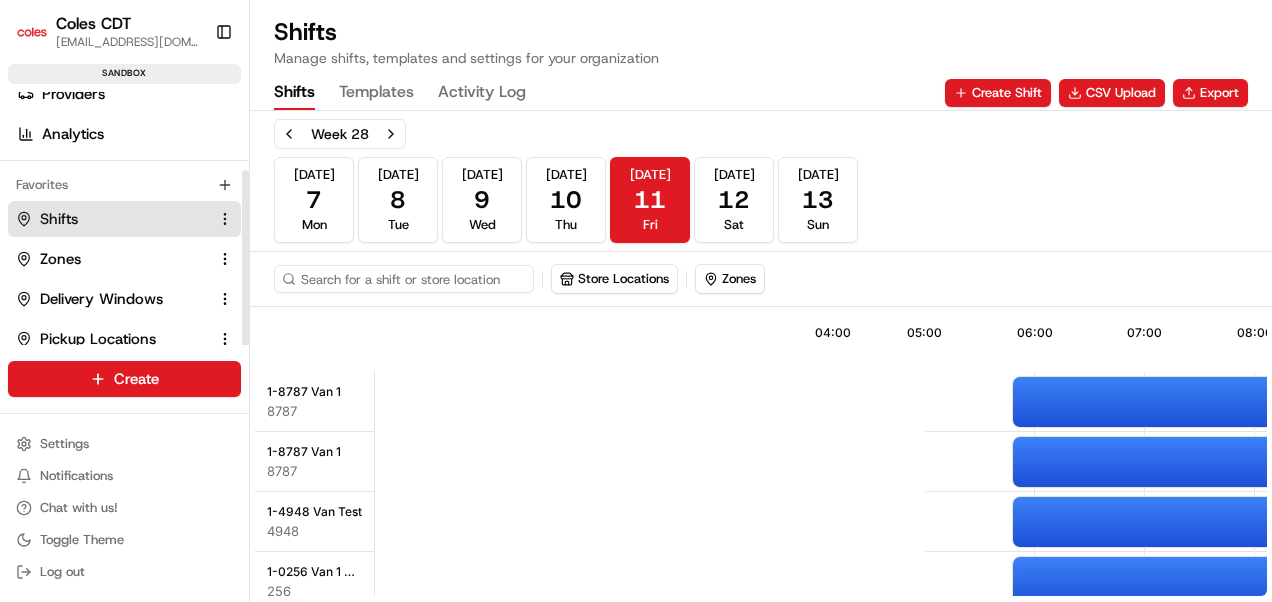 scroll, scrollTop: 0, scrollLeft: 660, axis: horizontal 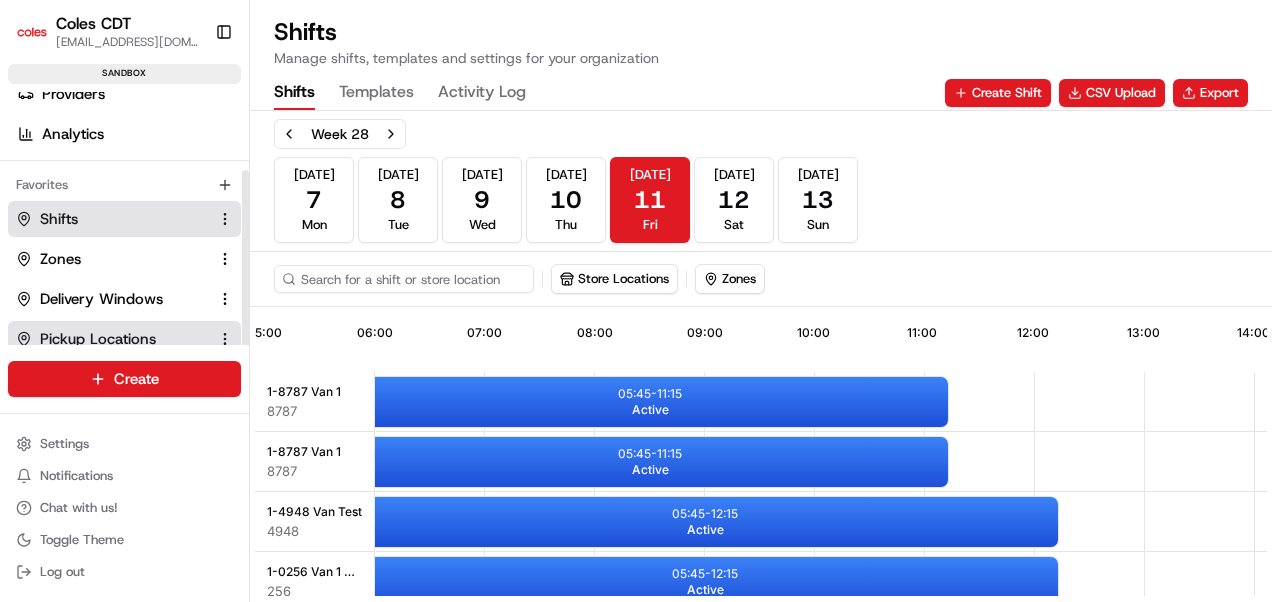 click on "Pickup Locations" at bounding box center (98, 339) 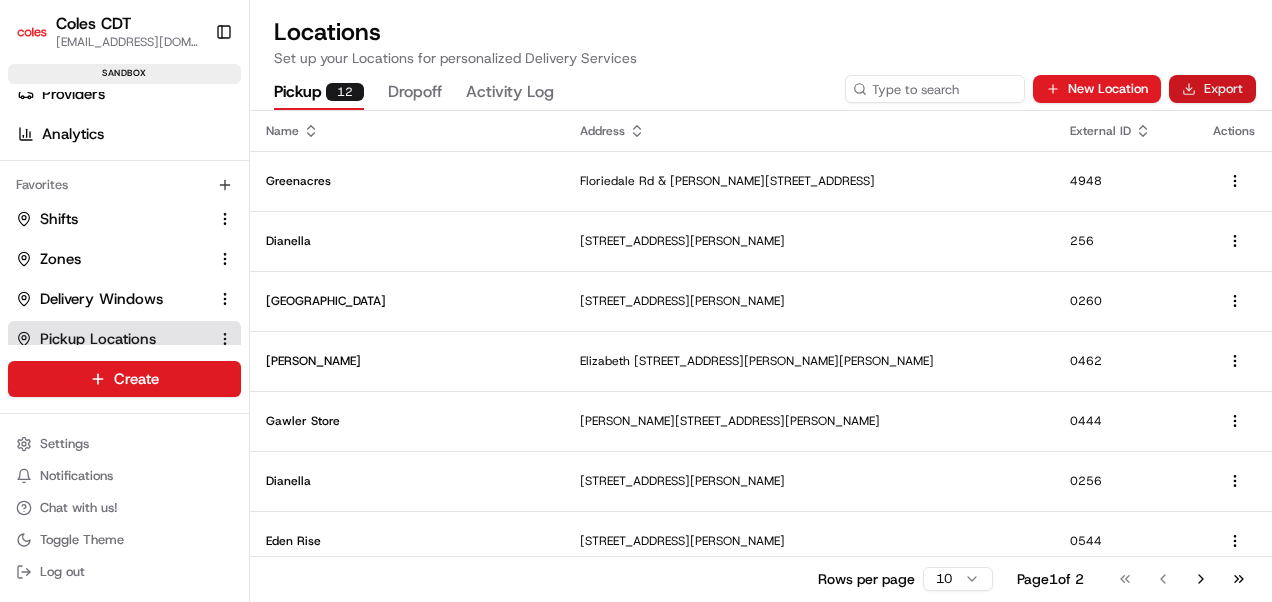 click on "Export" at bounding box center (1212, 89) 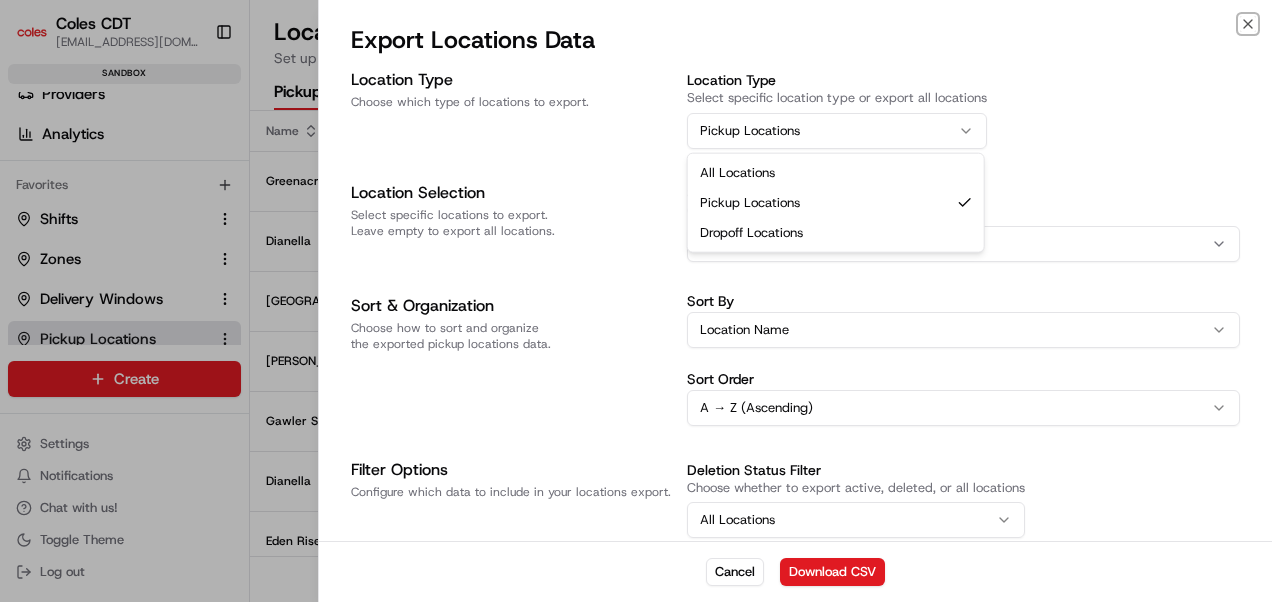 click on "Pickup Locations" at bounding box center [837, 131] 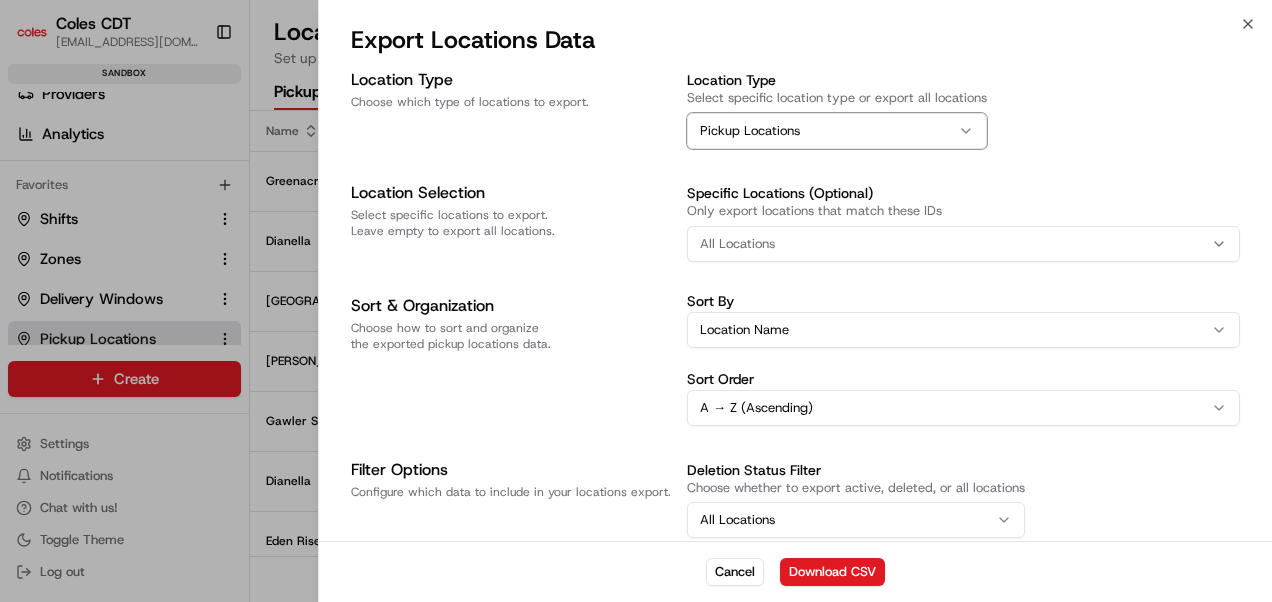 click on "Specific Locations (Optional) Only export locations that match these IDs" at bounding box center [963, 199] 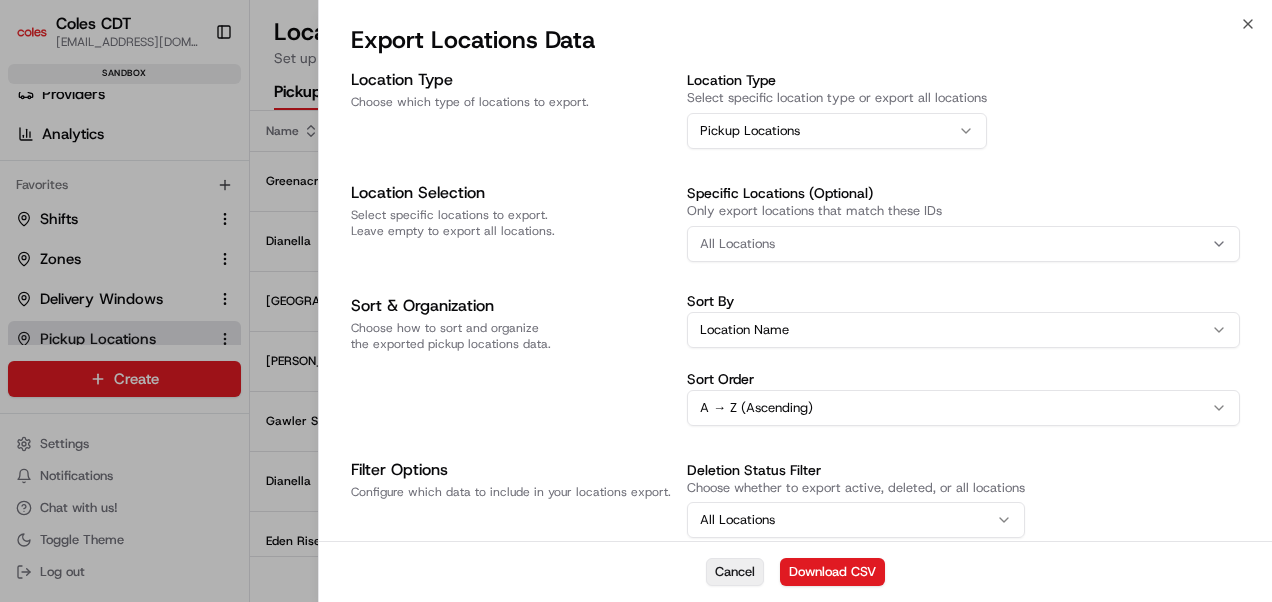 click on "Cancel" at bounding box center (735, 572) 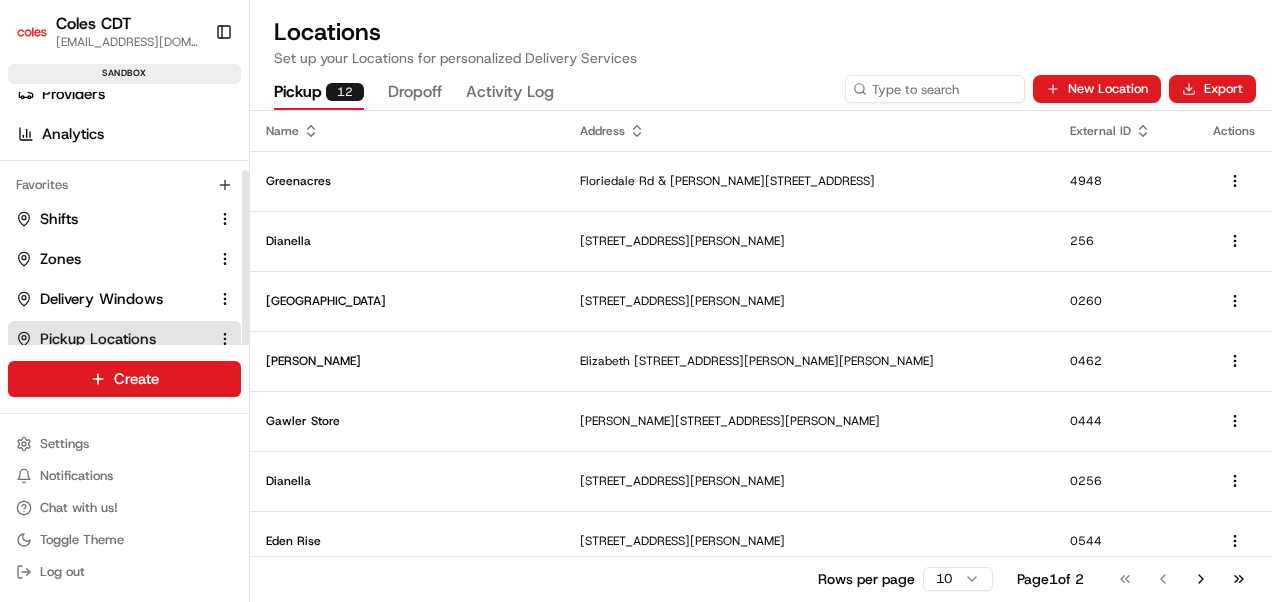 click on "Pickup Locations" at bounding box center [112, 339] 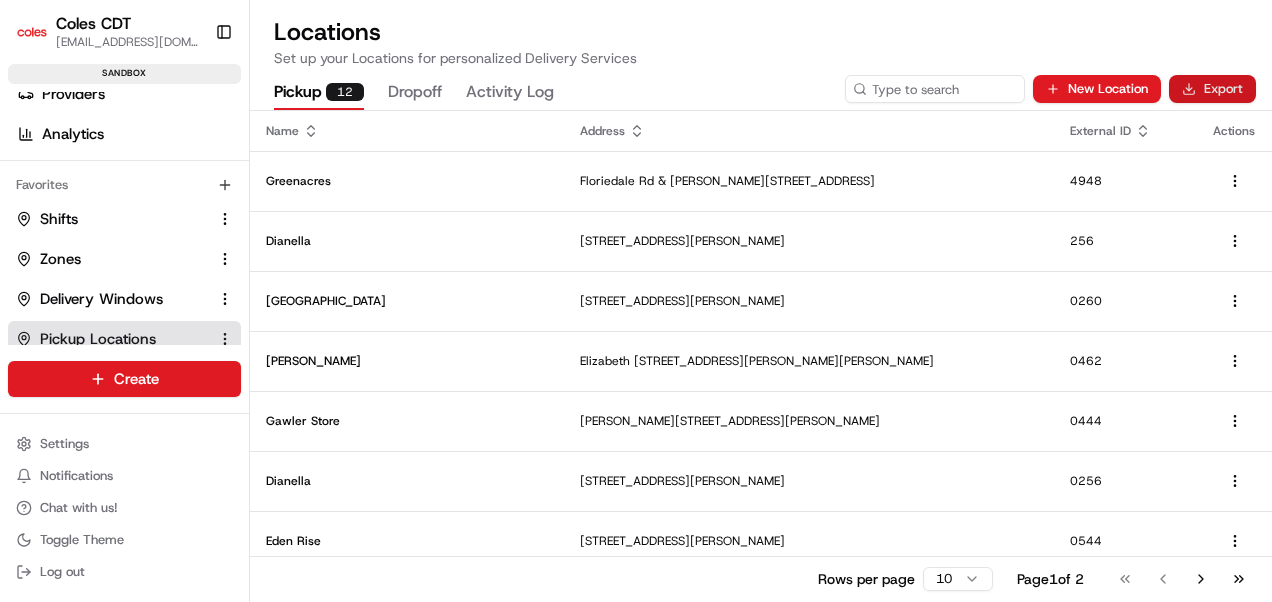 click on "Export" at bounding box center (1212, 89) 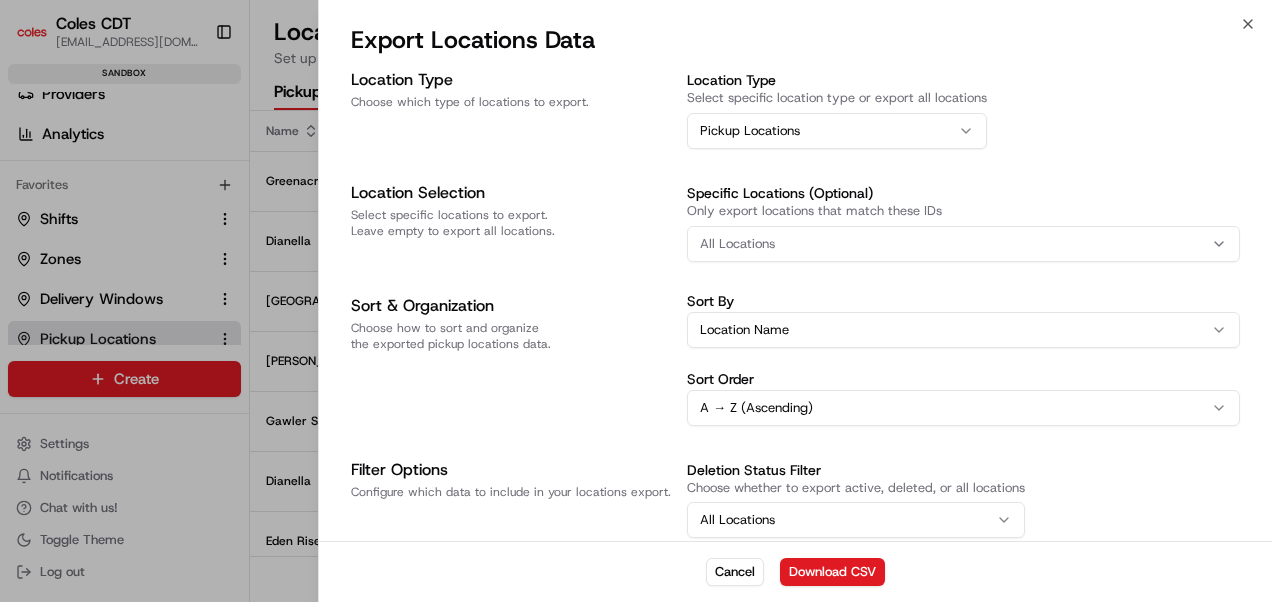 click on "All Locations" at bounding box center [963, 244] 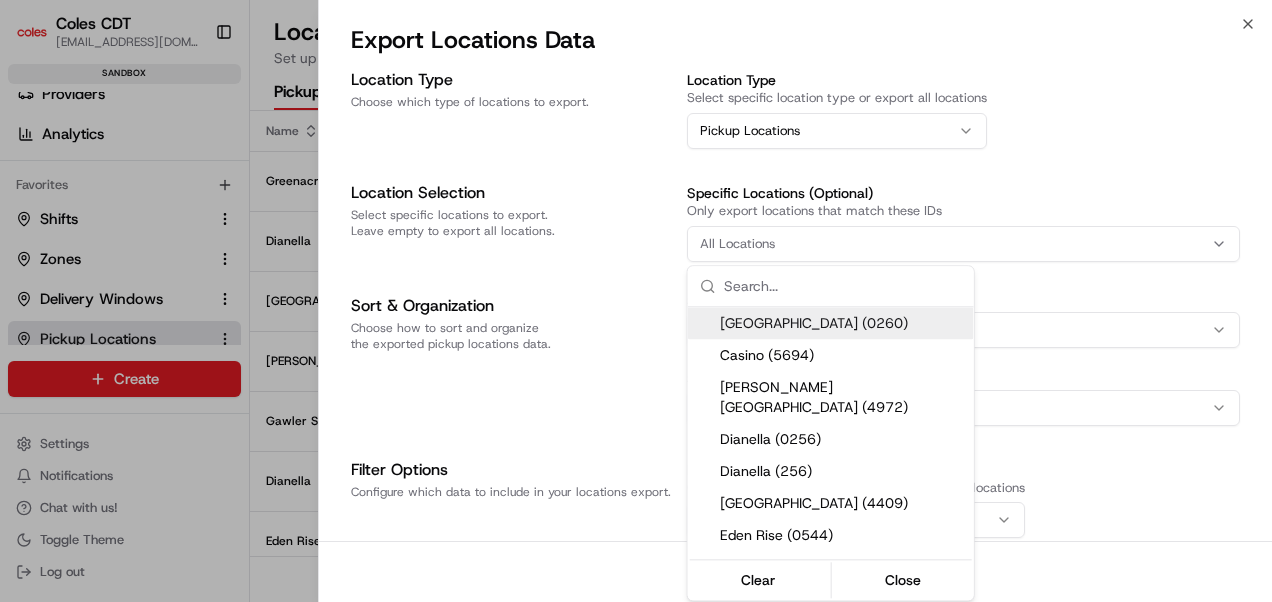 click on "Coles CDT [EMAIL_ADDRESS][DOMAIN_NAME] Toggle Sidebar sandbox Orders Deliveries Providers Analytics Favorites Shifts Zones Delivery Windows Pickup Locations Dropoff Locations Main Menu Members & Organization Organization Users Roles Preferences Customization Tracking Orchestration Automations Dispatch Strategy Optimization Strategy Locations Pickup Locations Dropoff Locations Zones Shifts Delivery Windows Billing Billing Refund Requests Integrations Notification Triggers Webhooks API Keys Request Logs Create Settings Notifications Chat with us! Toggle Theme Log out Locations Set up your Locations for personalized Delivery Services Pickup 12 Dropoff Activity Log New Location Export Name Address External ID Actions Greenacres [GEOGRAPHIC_DATA][PERSON_NAME][STREET_ADDRESS] Dianella [STREET_ADDRESS] [STREET_ADDRESS] [STREET_ADDRESS][PERSON_NAME], AU [STREET_ADDRESS][PERSON_NAME][PERSON_NAME][PERSON_NAME][PERSON_NAME]" at bounding box center [636, 301] 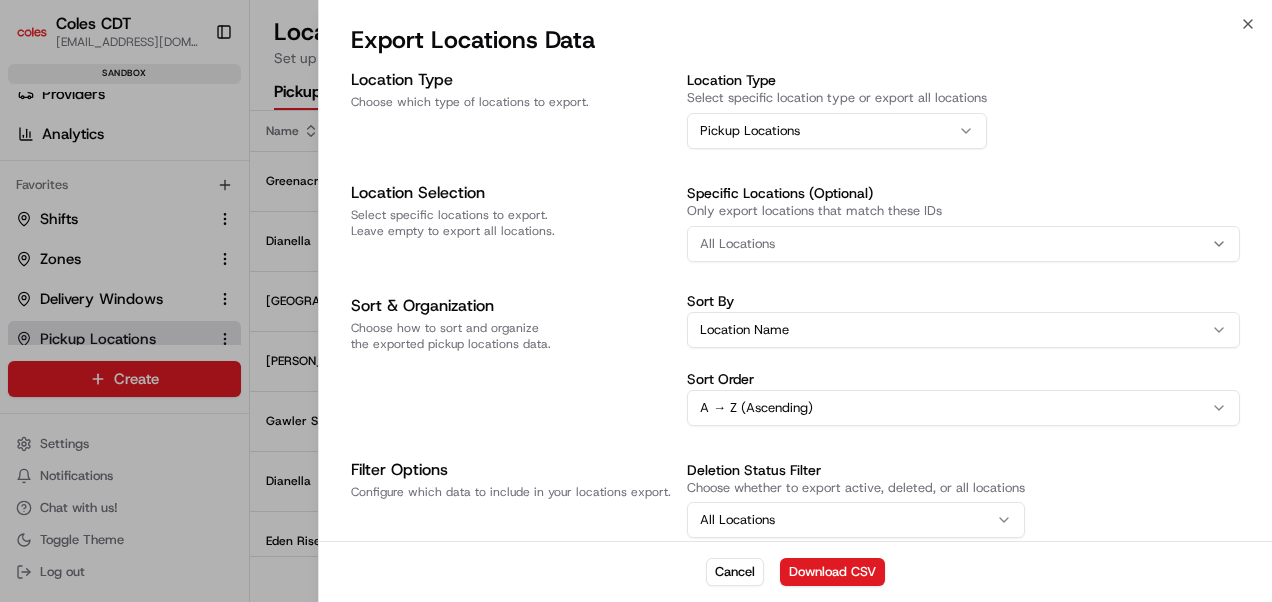 click on "All Locations" at bounding box center [963, 244] 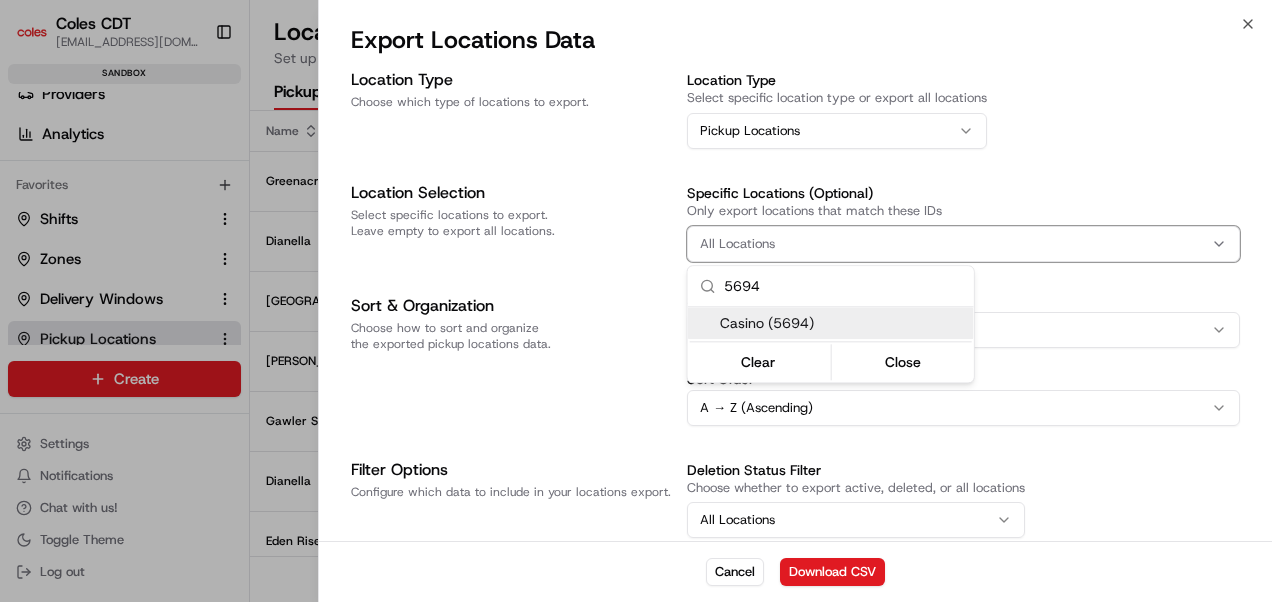 type on "5694" 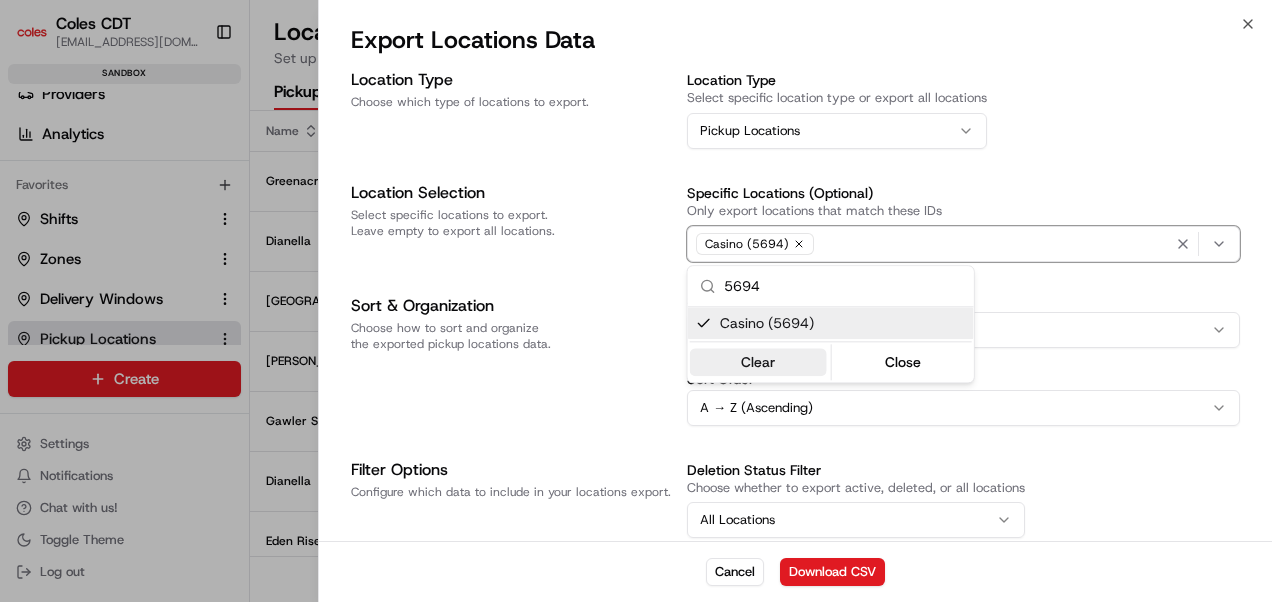 click on "Clear" at bounding box center (758, 362) 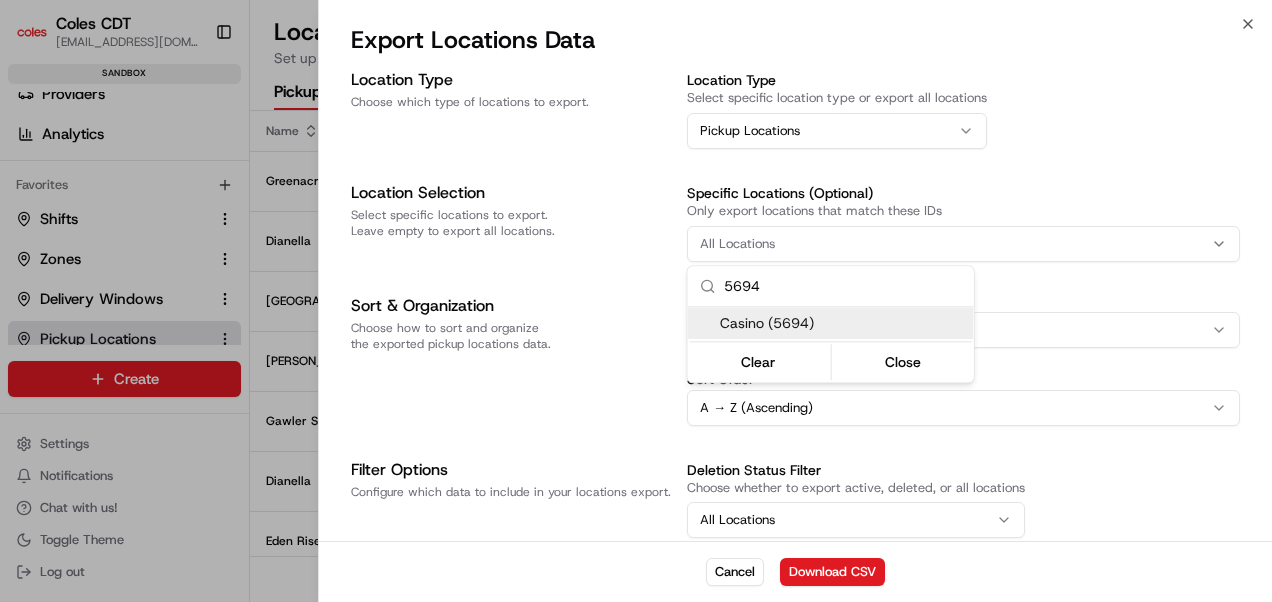 click on "Coles CDT [EMAIL_ADDRESS][DOMAIN_NAME] Toggle Sidebar sandbox Orders Deliveries Providers Analytics Favorites Shifts Zones Delivery Windows Pickup Locations Dropoff Locations Main Menu Members & Organization Organization Users Roles Preferences Customization Tracking Orchestration Automations Dispatch Strategy Optimization Strategy Locations Pickup Locations Dropoff Locations Zones Shifts Delivery Windows Billing Billing Refund Requests Integrations Notification Triggers Webhooks API Keys Request Logs Create Settings Notifications Chat with us! Toggle Theme Log out Locations Set up your Locations for personalized Delivery Services Pickup 12 Dropoff Activity Log New Location Export Name Address External ID Actions Greenacres [GEOGRAPHIC_DATA][PERSON_NAME][STREET_ADDRESS] Dianella [STREET_ADDRESS] [STREET_ADDRESS] [STREET_ADDRESS][PERSON_NAME], AU [STREET_ADDRESS][PERSON_NAME][PERSON_NAME][PERSON_NAME][PERSON_NAME]" at bounding box center [636, 301] 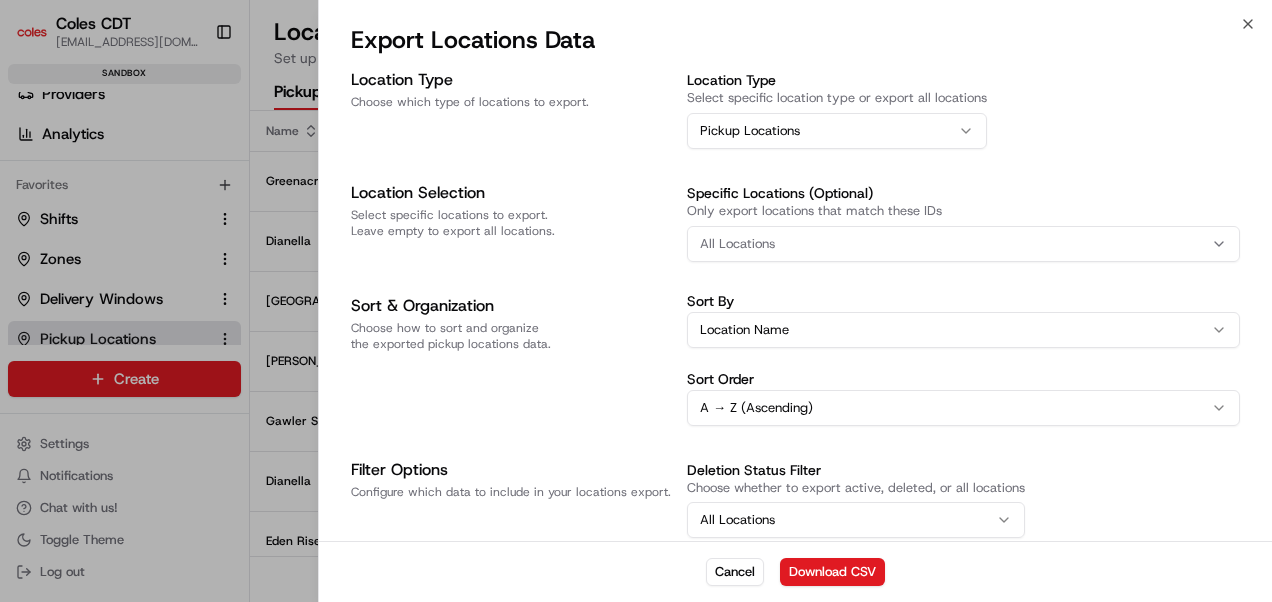 click on "All Locations" at bounding box center [963, 244] 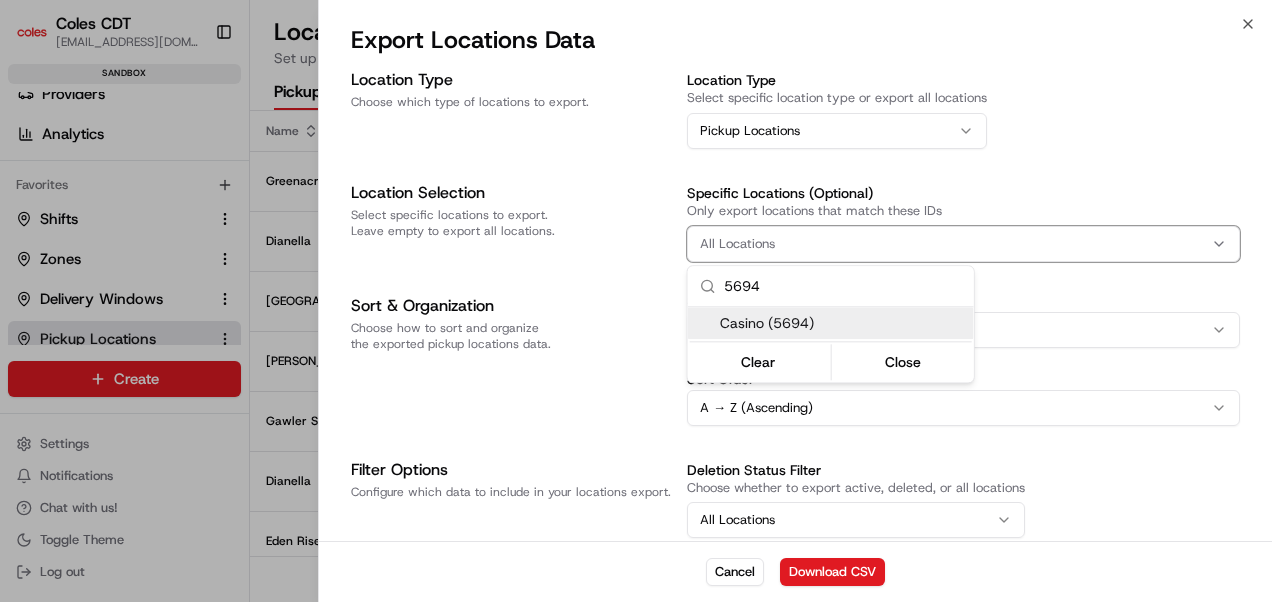 click on "Casino (5694)" at bounding box center (843, 323) 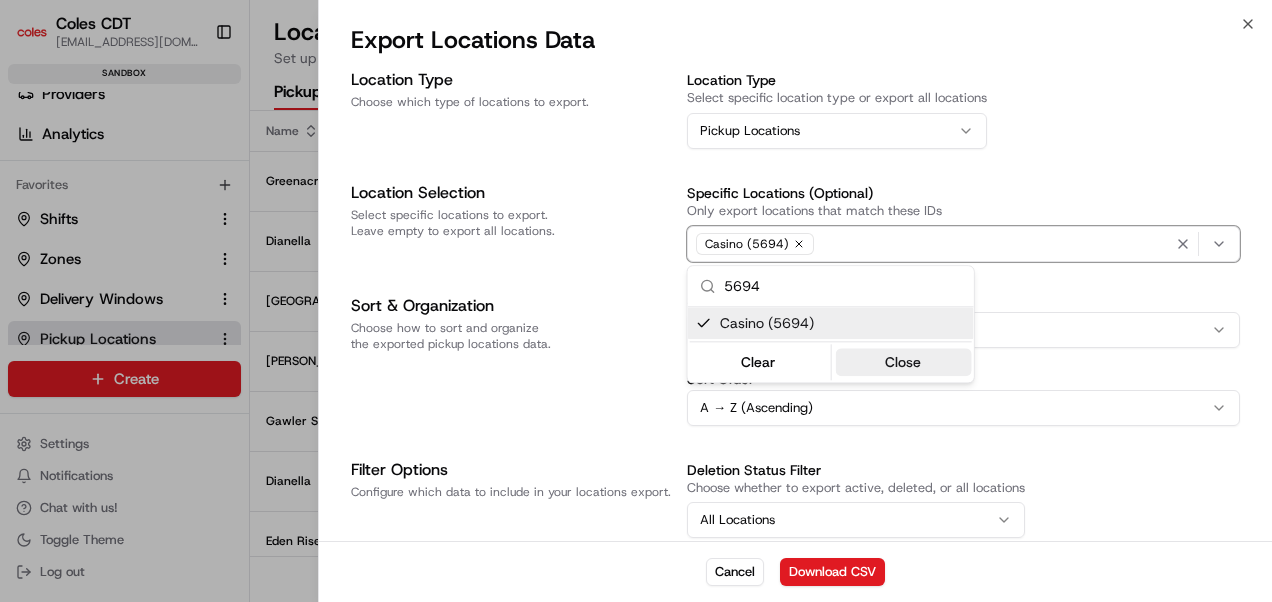 drag, startPoint x: 758, startPoint y: 364, endPoint x: 901, endPoint y: 368, distance: 143.05594 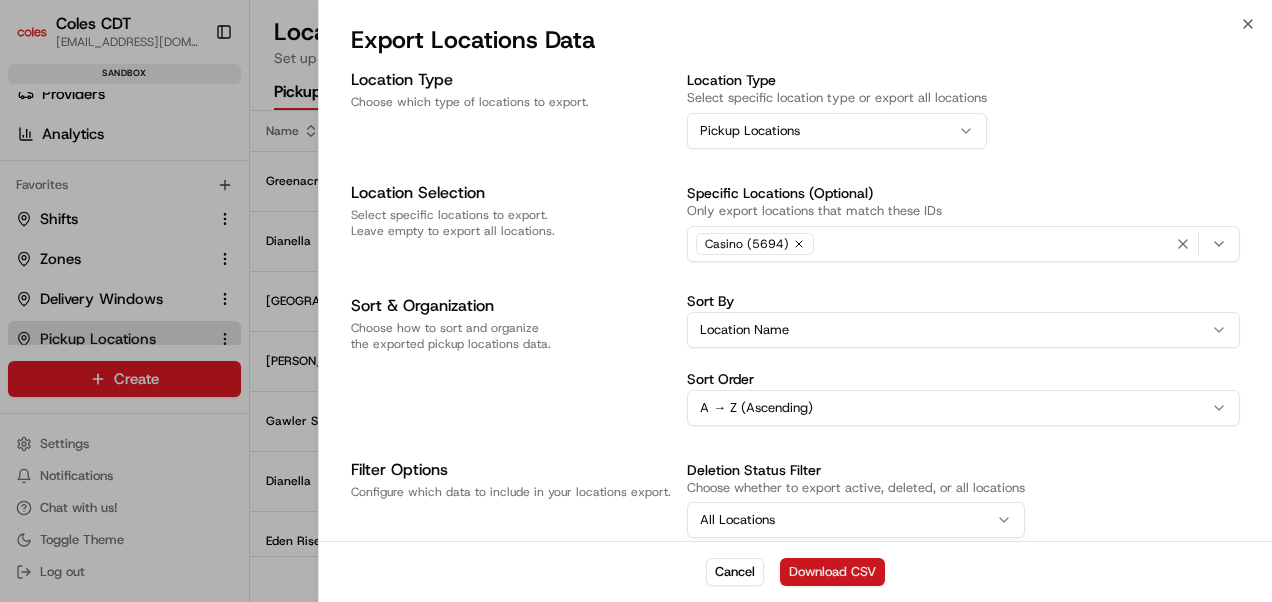 click on "Download CSV" at bounding box center (832, 572) 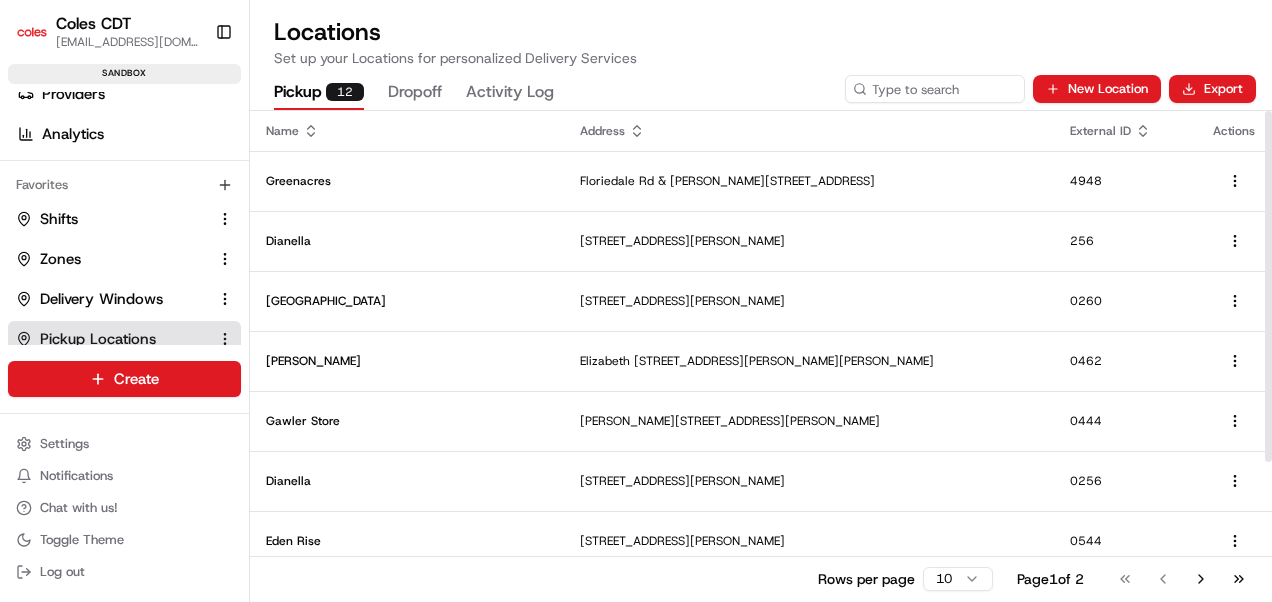 click on "Pickup 12 Dropoff Activity Log New Location Export" at bounding box center (761, 89) 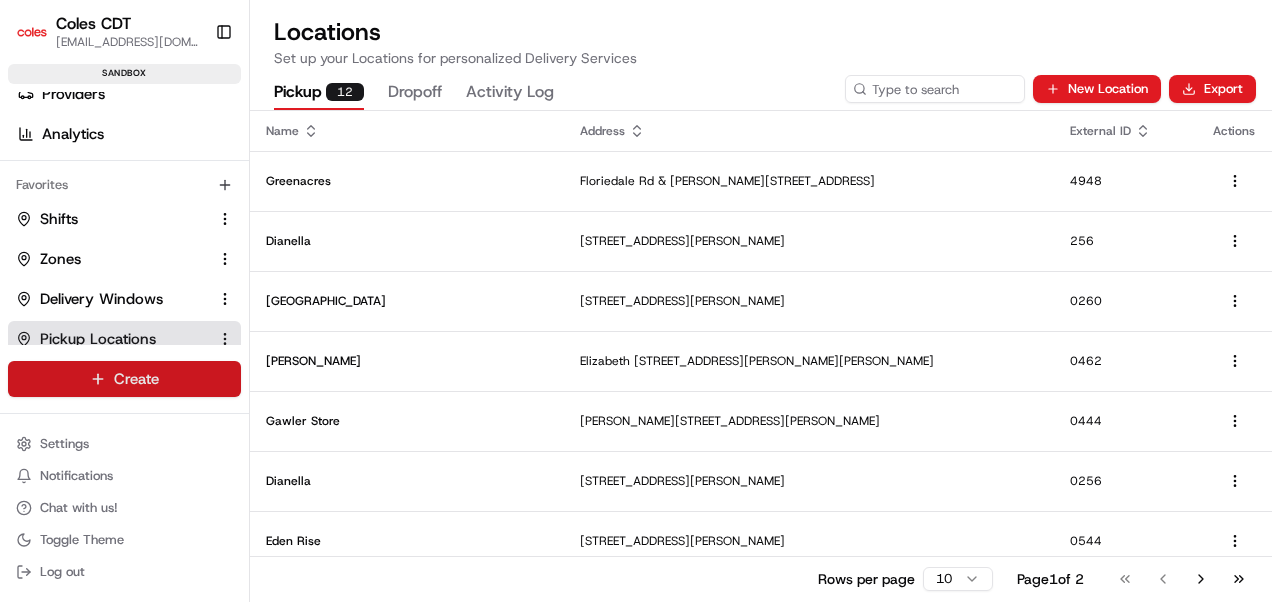click on "Coles CDT [EMAIL_ADDRESS][DOMAIN_NAME] Toggle Sidebar sandbox Orders Deliveries Providers Analytics Favorites Shifts Zones Delivery Windows Pickup Locations Dropoff Locations Main Menu Members & Organization Organization Users Roles Preferences Customization Tracking Orchestration Automations Dispatch Strategy Optimization Strategy Locations Pickup Locations Dropoff Locations Zones Shifts Delivery Windows Billing Billing Refund Requests Integrations Notification Triggers Webhooks API Keys Request Logs Create Settings Notifications Chat with us! Toggle Theme Log out Locations Set up your Locations for personalized Delivery Services Pickup 12 Dropoff Activity Log New Location Export Name Address External ID Actions Greenacres [GEOGRAPHIC_DATA][PERSON_NAME][STREET_ADDRESS] Dianella [STREET_ADDRESS] [STREET_ADDRESS] [STREET_ADDRESS][PERSON_NAME] [STREET_ADDRESS][PERSON_NAME][PERSON_NAME][PERSON_NAME][PERSON_NAME], AU" at bounding box center [636, 301] 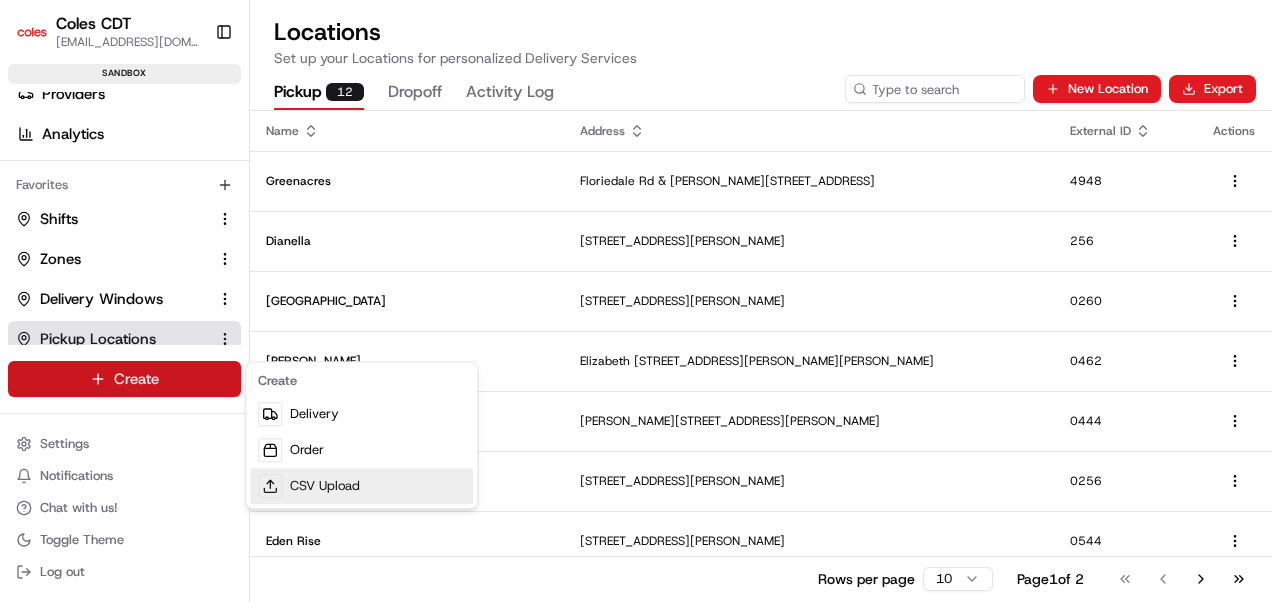 click on "CSV Upload" at bounding box center [361, 486] 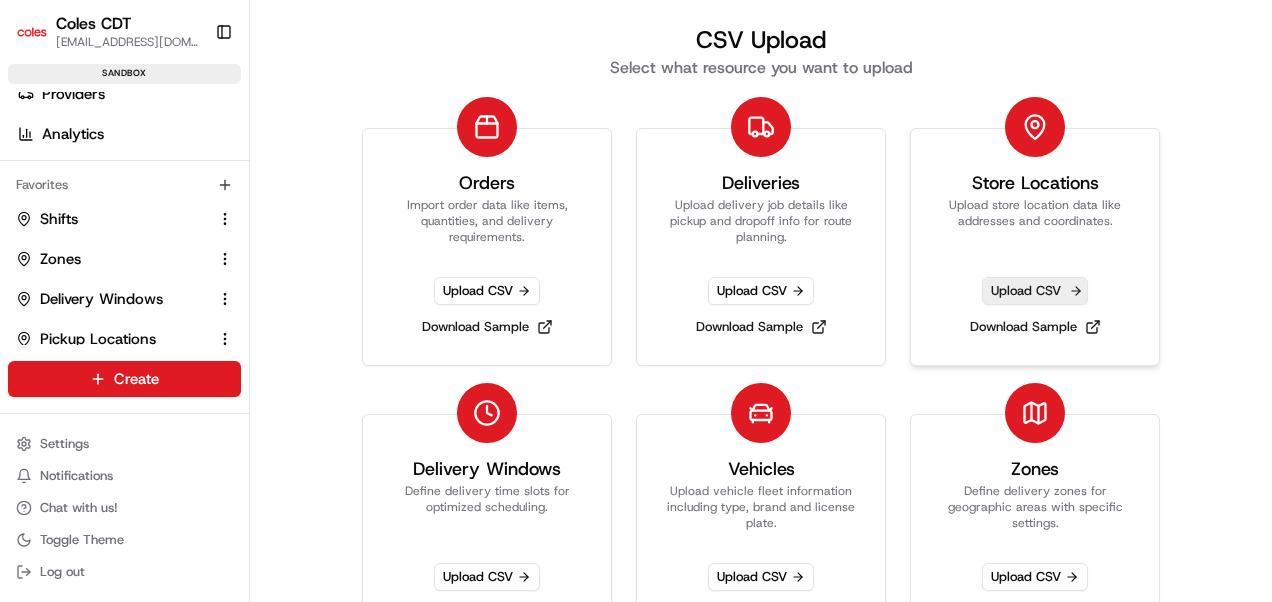 click on "Upload CSV" at bounding box center [1035, 291] 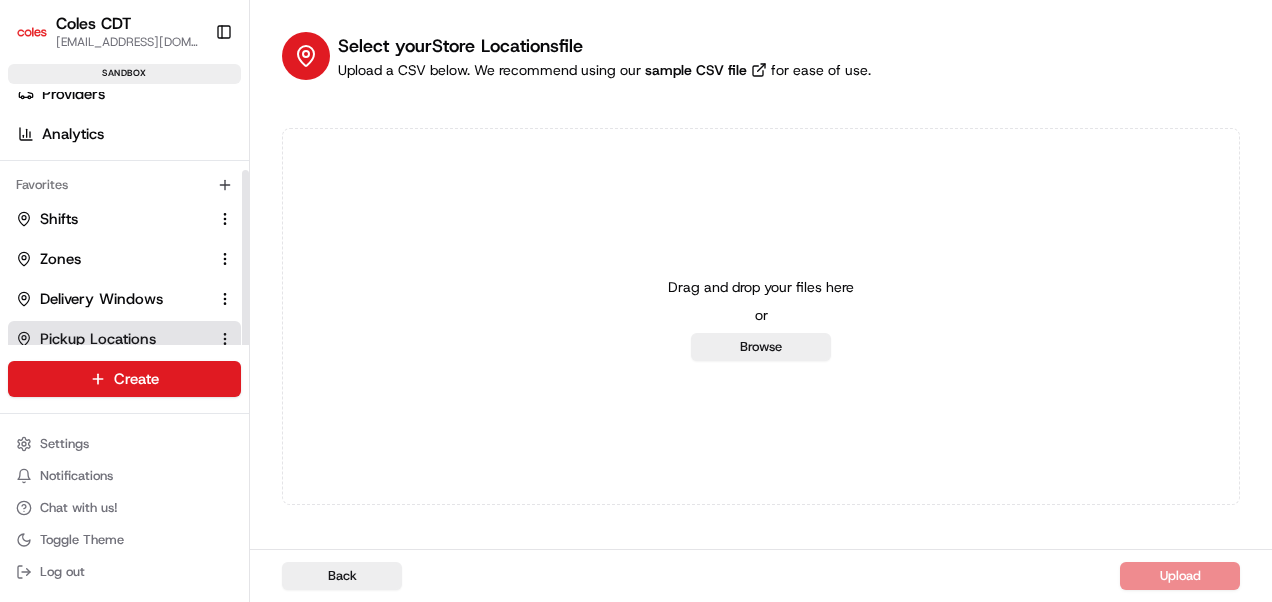 click on "Pickup Locations" at bounding box center [112, 339] 